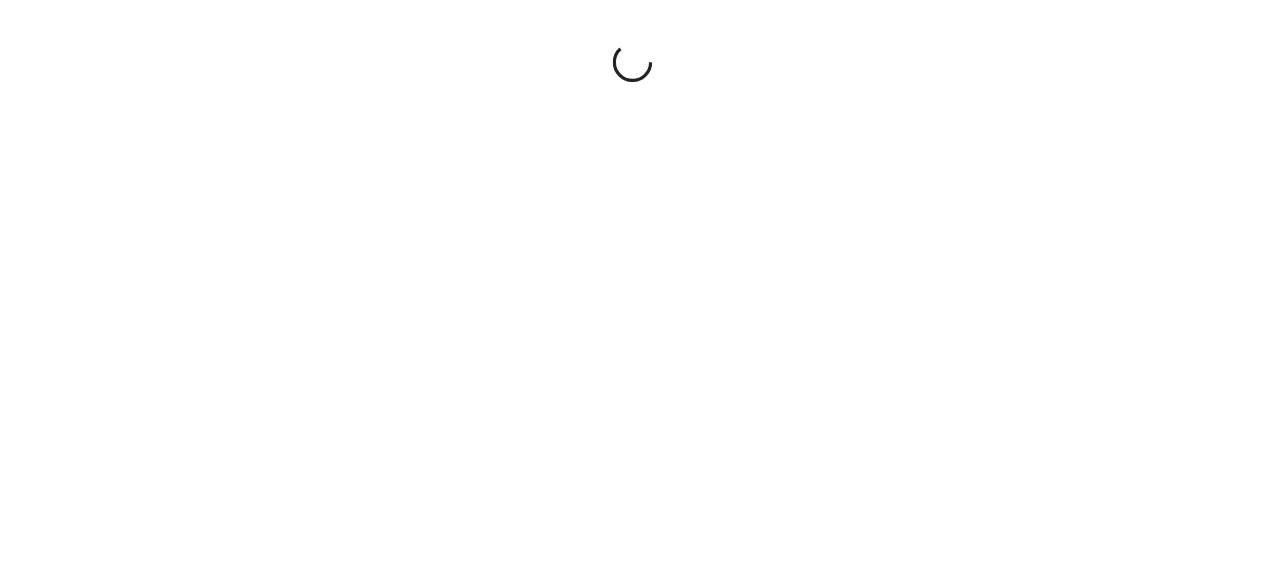 scroll, scrollTop: 0, scrollLeft: 0, axis: both 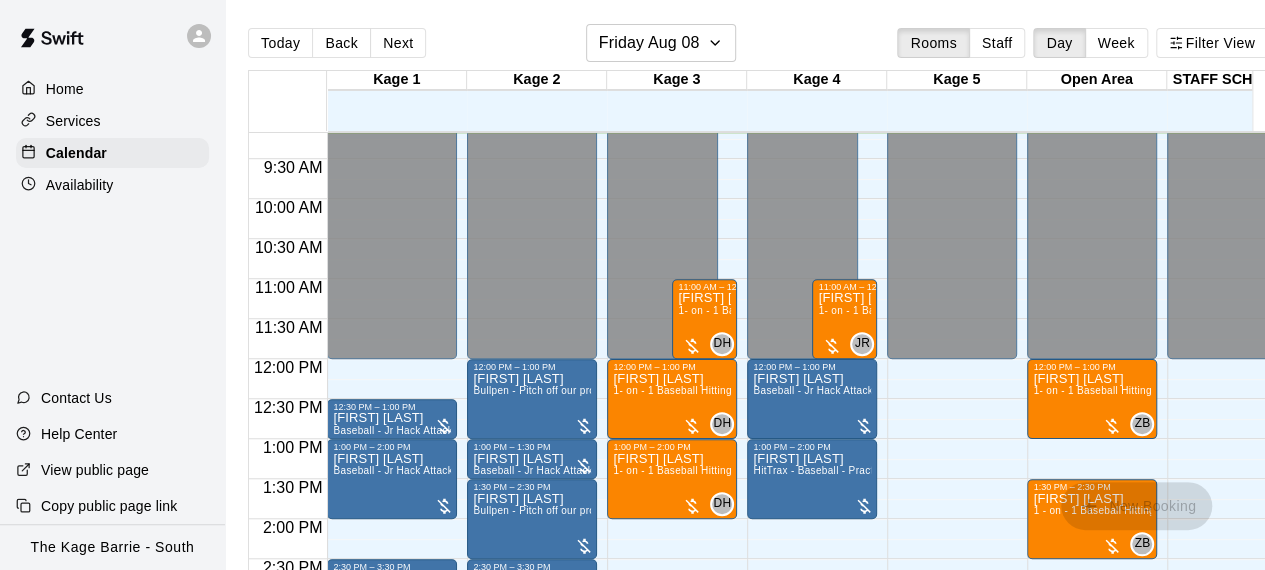 click on "[TIME] – [TIME] Closed [TIME] – [TIME] [FIRST] [LAST] 1 - on - 1 Baseball Pitching Clinic ZB 0 [TIME] – [TIME] Closed" at bounding box center (952, 359) 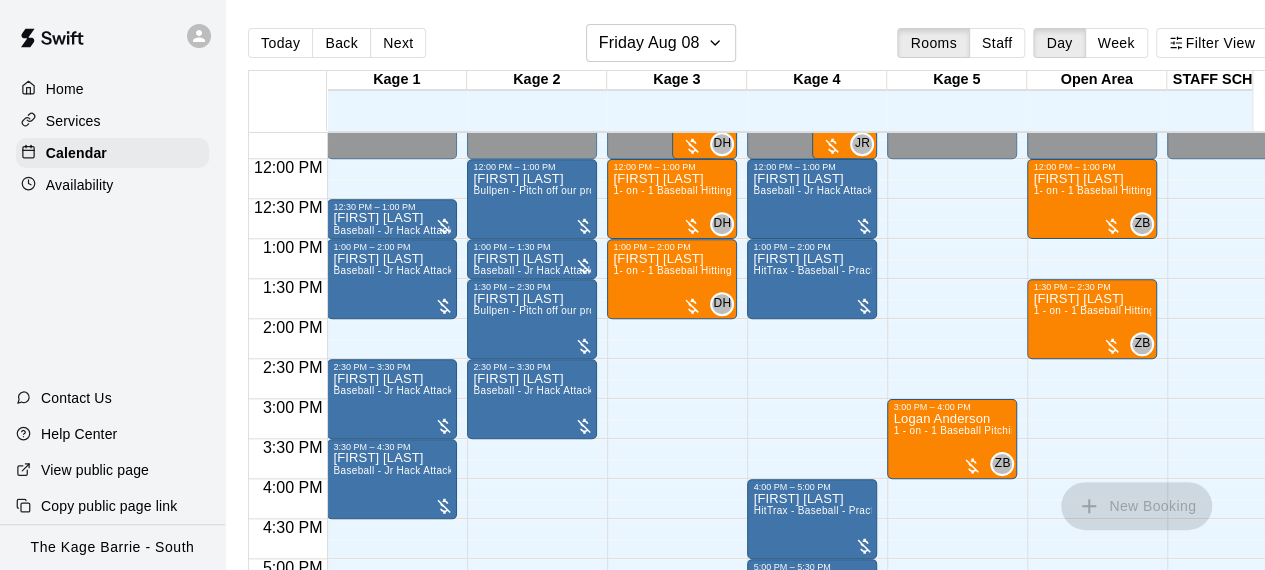 scroll, scrollTop: 934, scrollLeft: 40, axis: both 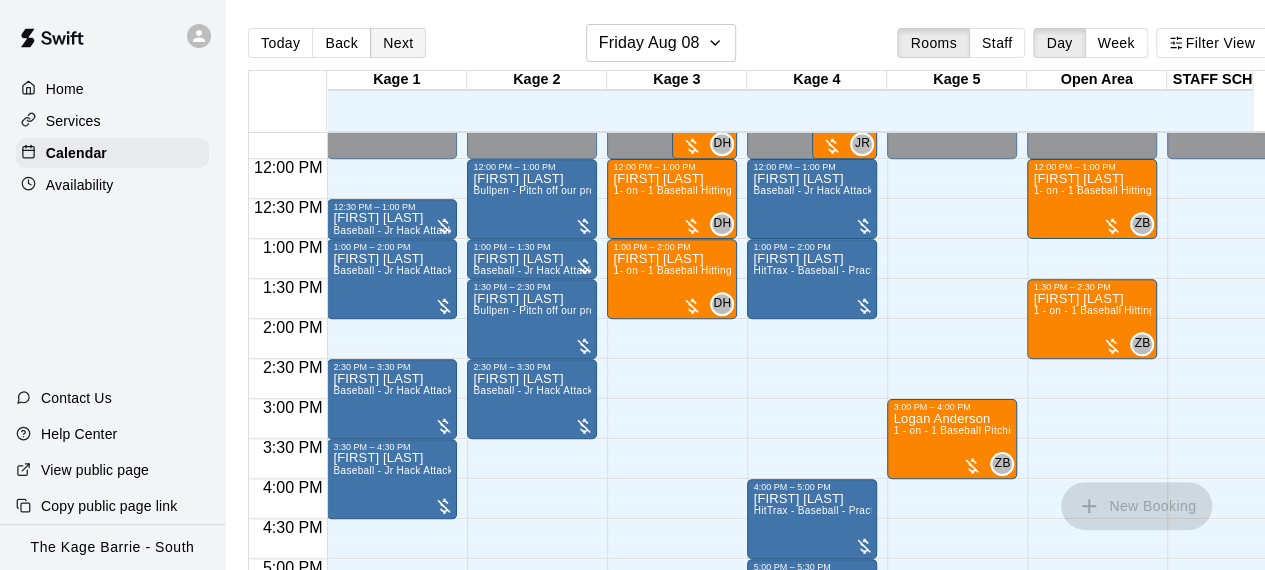click on "Next" at bounding box center [398, 43] 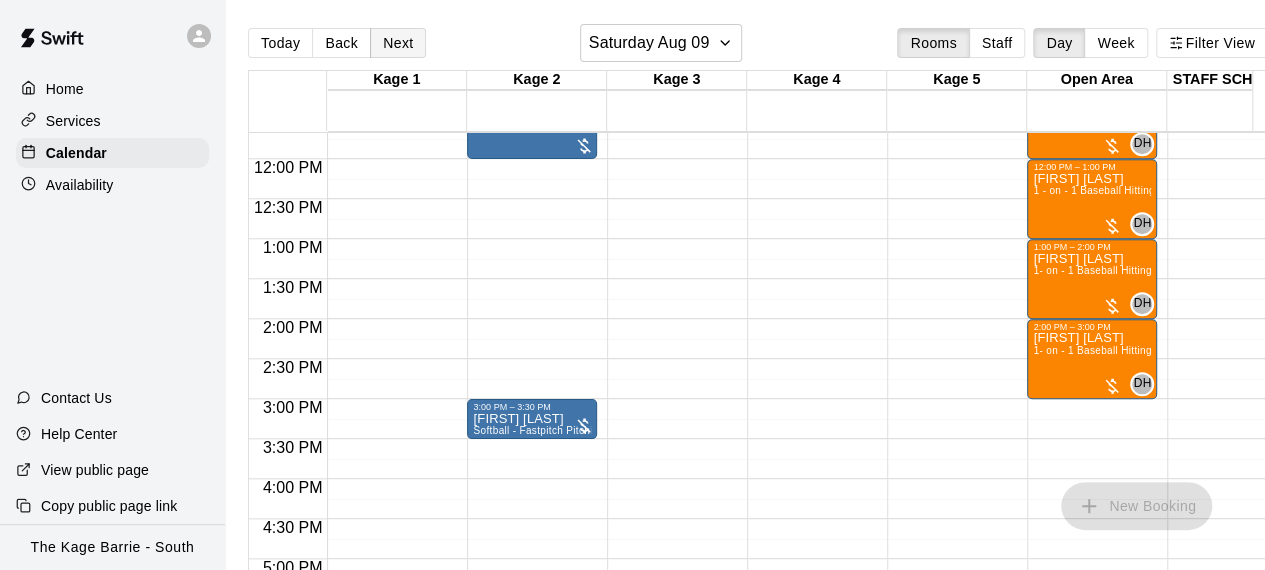 type 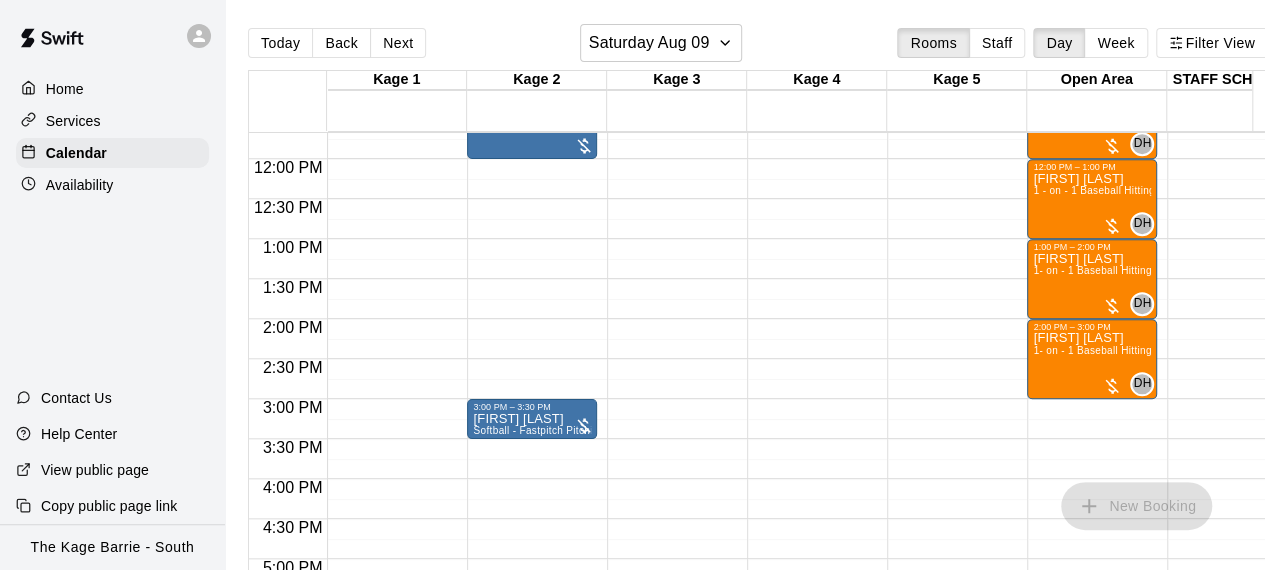 click on "12:00 AM – 10:00 AM Closed 6:00 PM – 11:59 PM Closed" at bounding box center [672, 159] 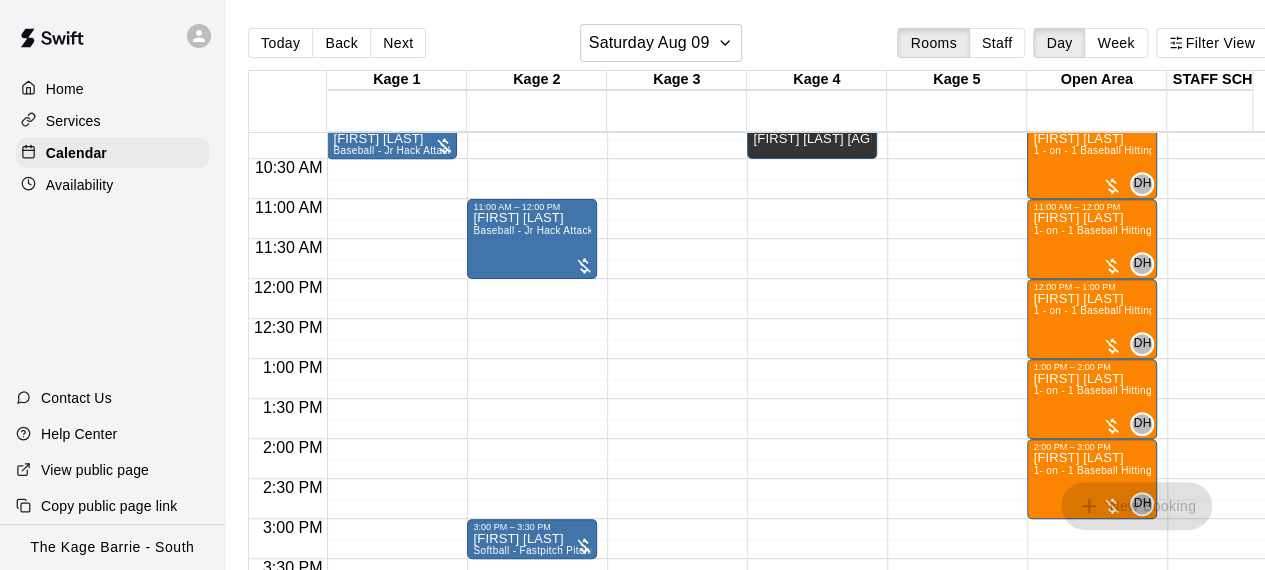 scroll, scrollTop: 774, scrollLeft: 0, axis: vertical 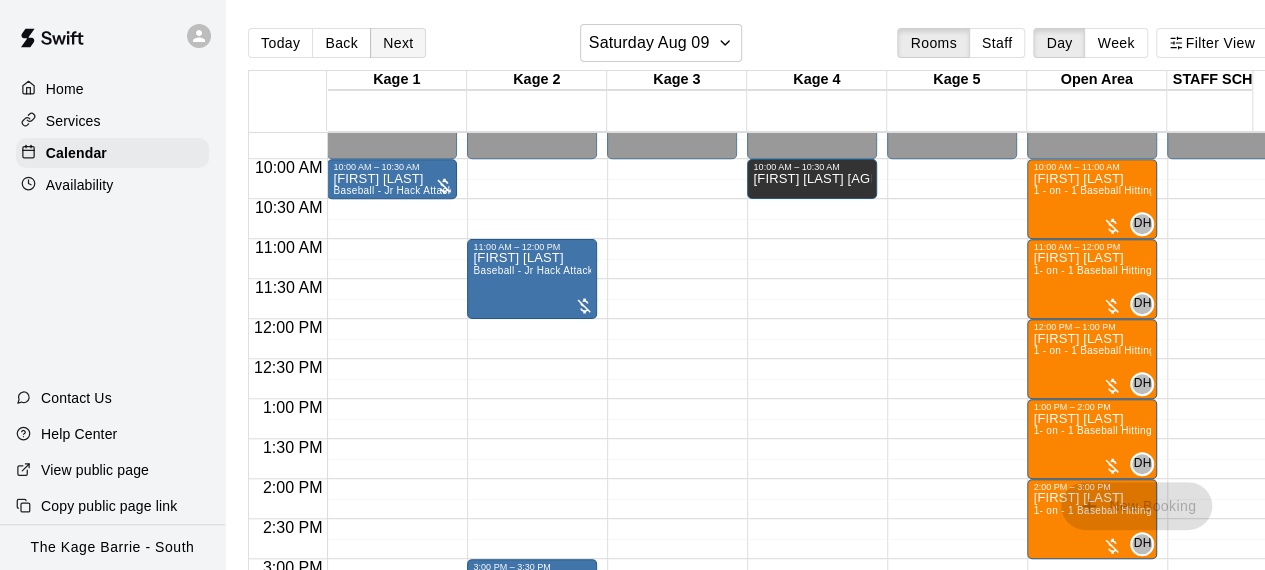 click on "Next" at bounding box center [398, 43] 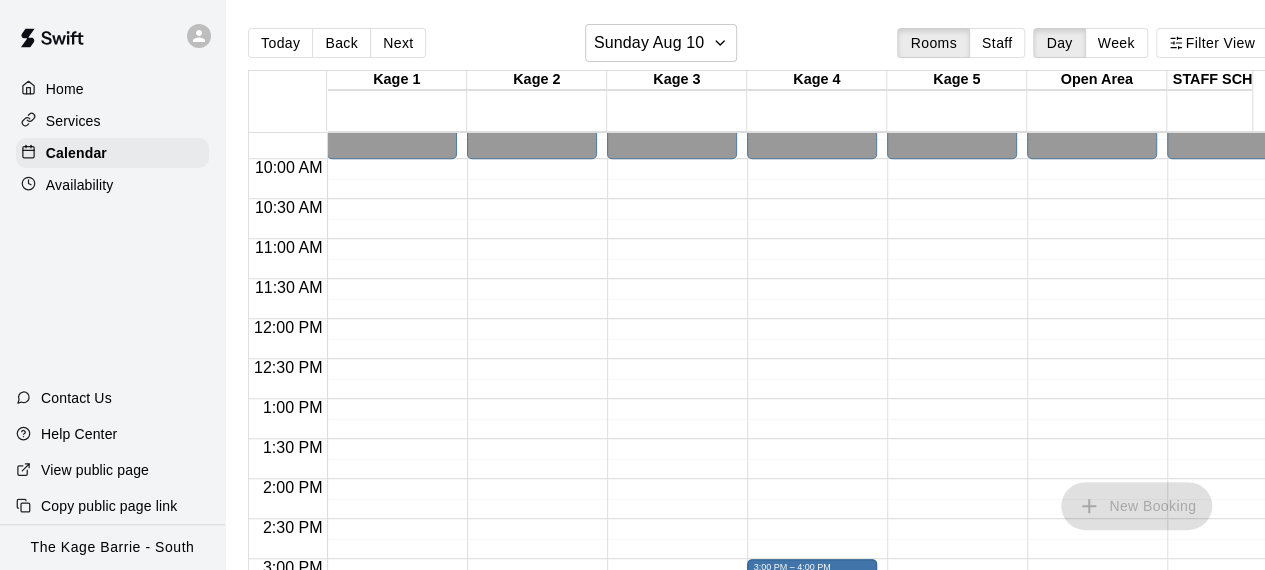 click on "12:00 AM – 10:00 AM Closed 6:00 PM – 11:59 PM Closed" at bounding box center [532, 319] 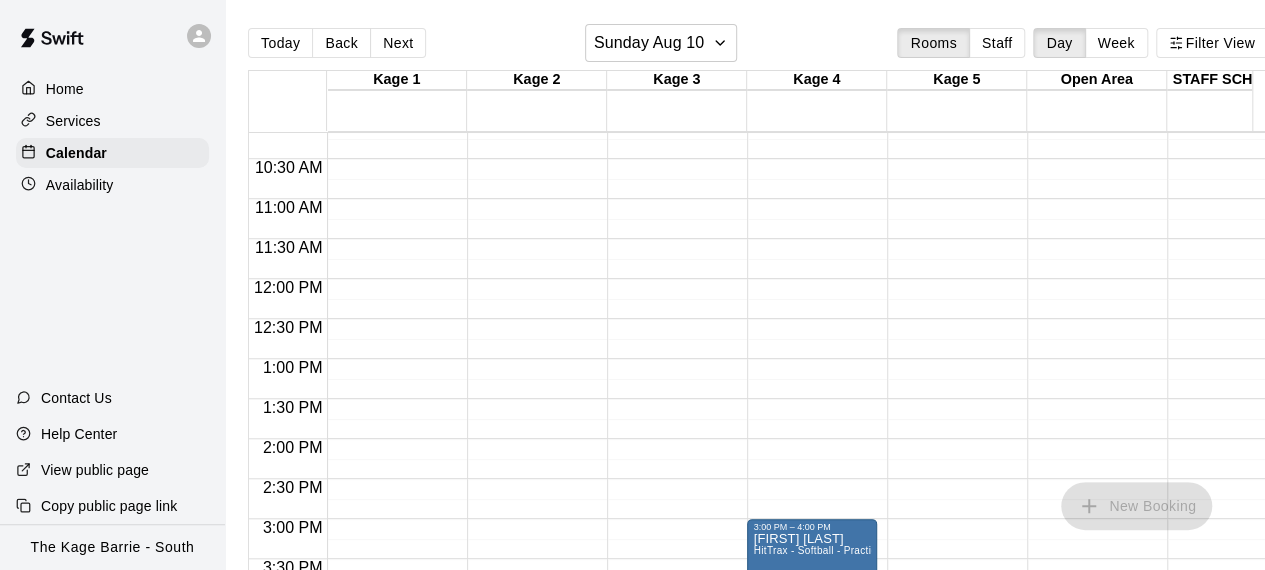 scroll, scrollTop: 1014, scrollLeft: 0, axis: vertical 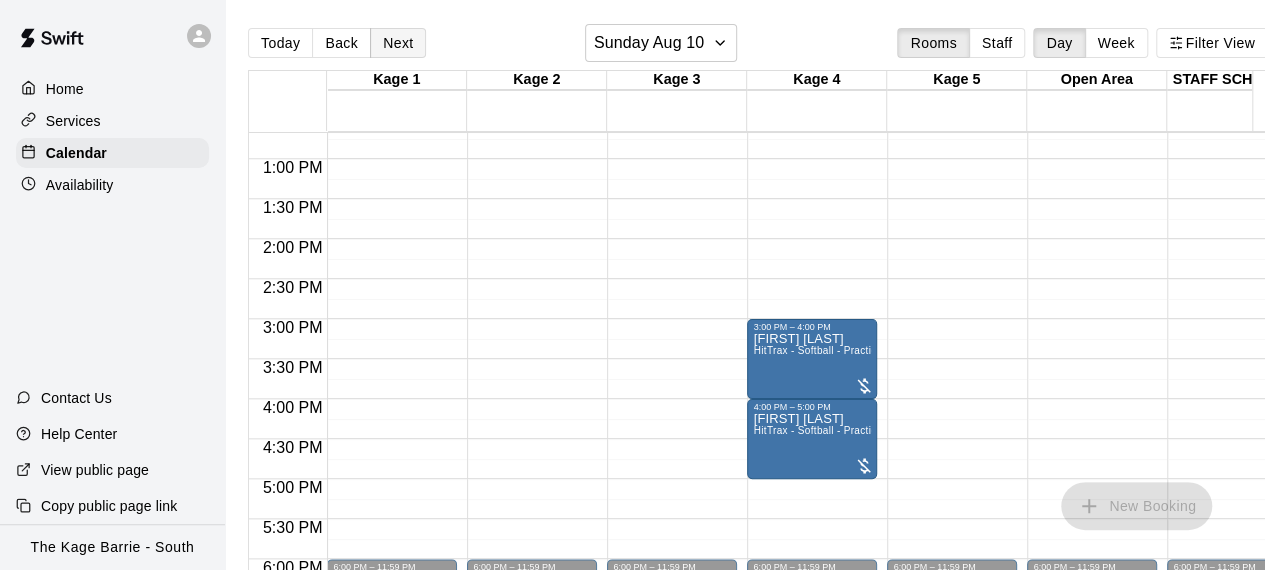 click on "Next" at bounding box center (398, 43) 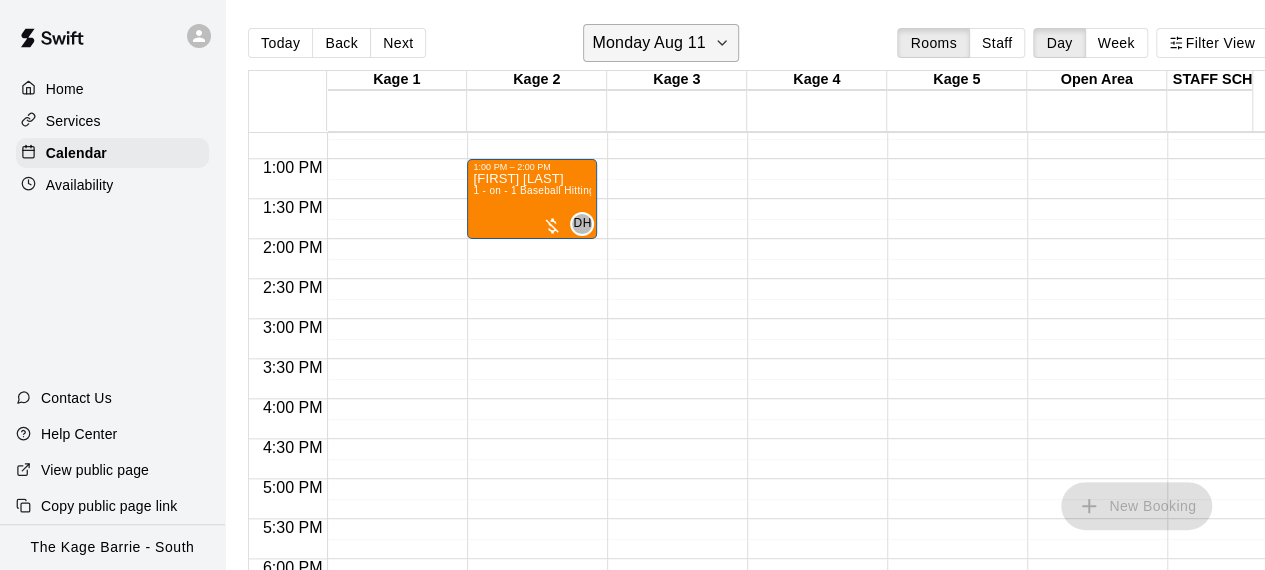 click 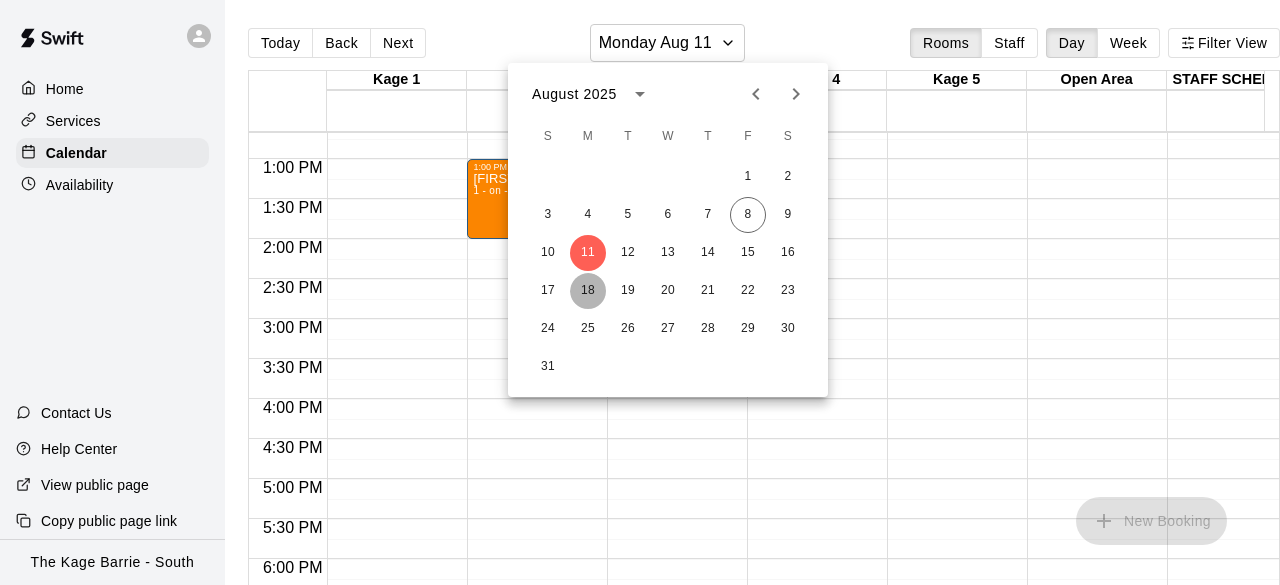 click on "18" at bounding box center (588, 291) 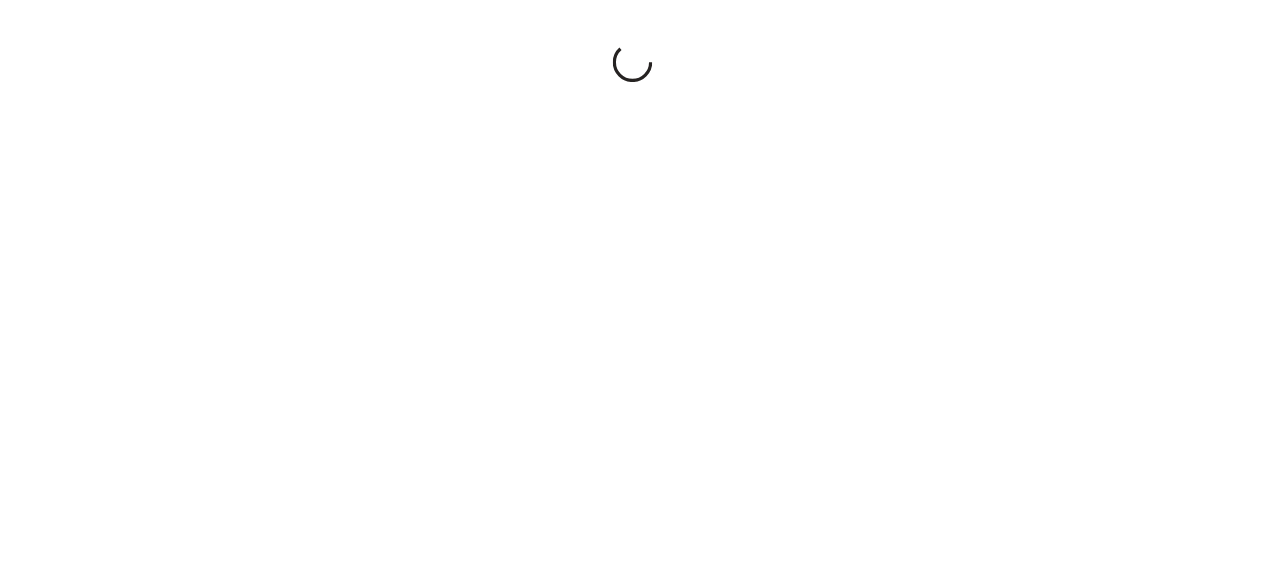 scroll, scrollTop: 0, scrollLeft: 0, axis: both 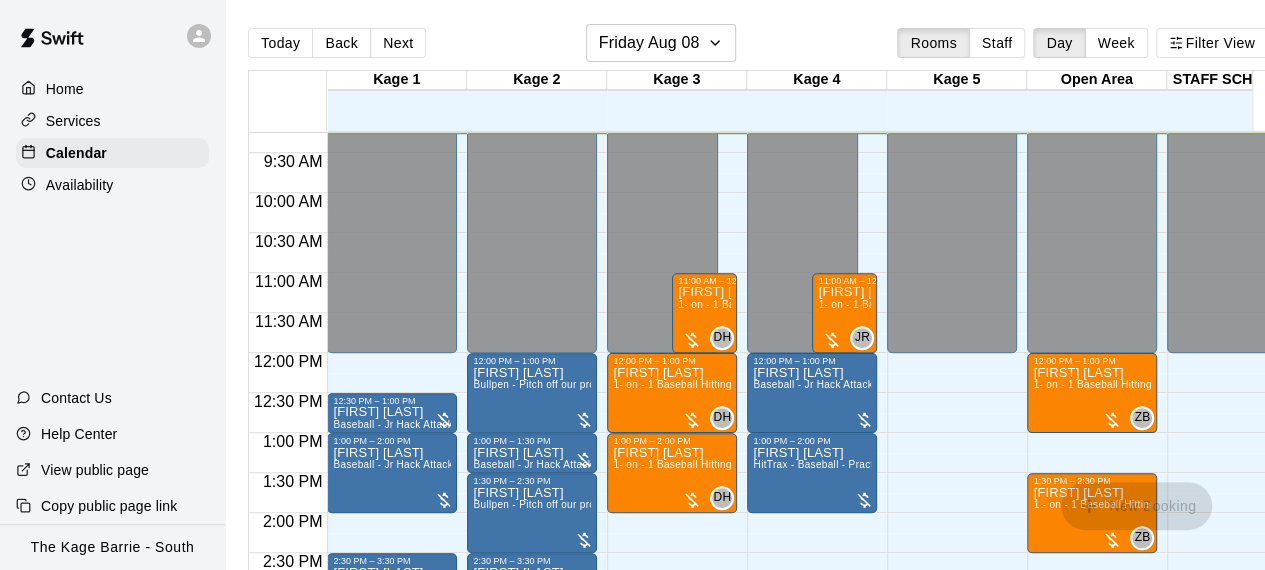 click on "Pete Snow 1- on - 1 Baseball Hitting Clinic" at bounding box center [672, 731] 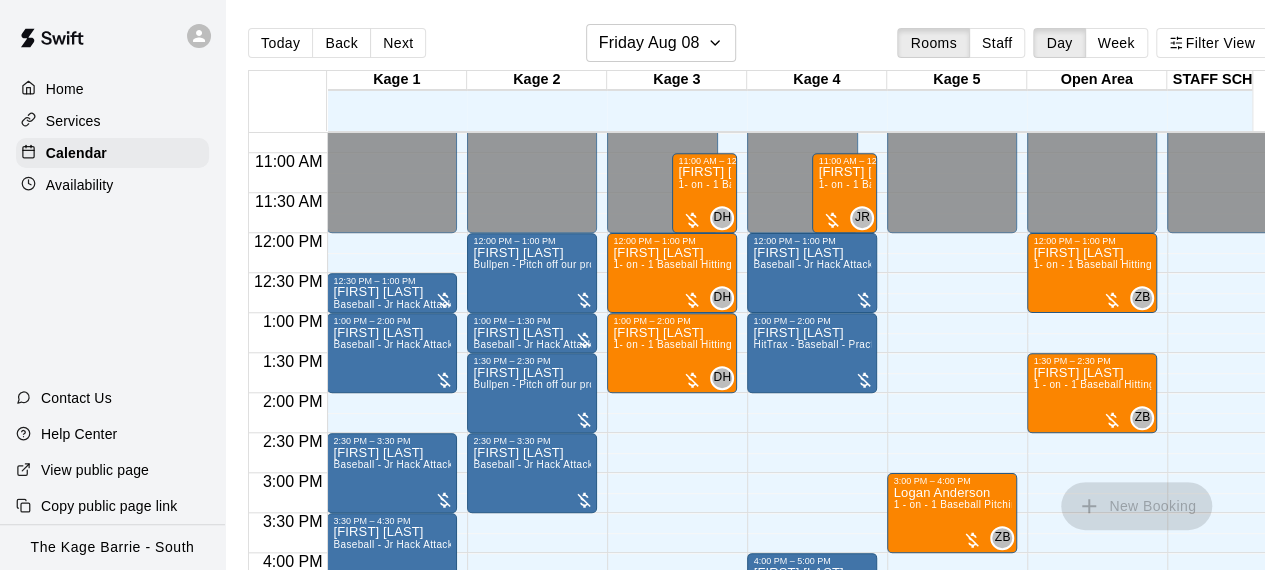 scroll, scrollTop: 860, scrollLeft: 40, axis: both 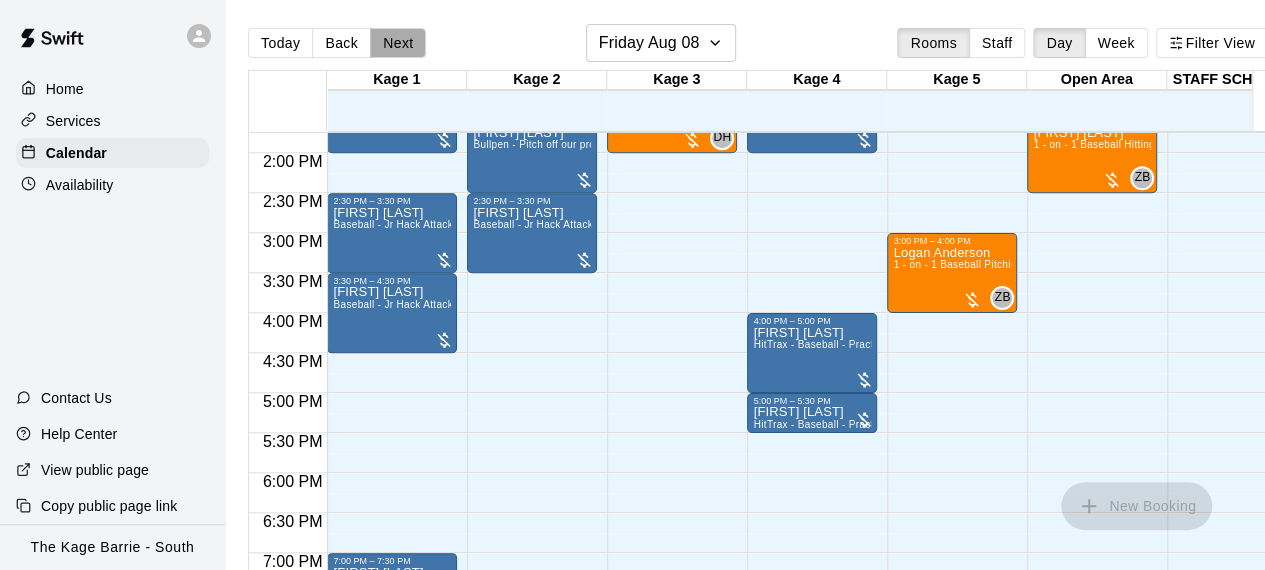 click on "Next" at bounding box center [398, 43] 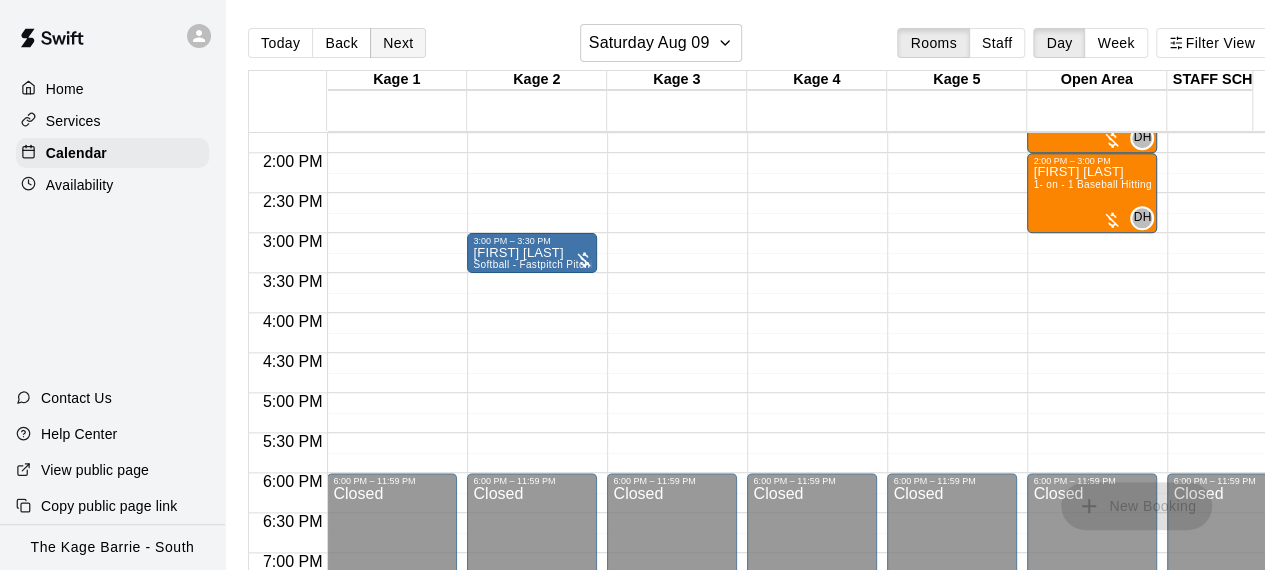 click on "Next" at bounding box center [398, 43] 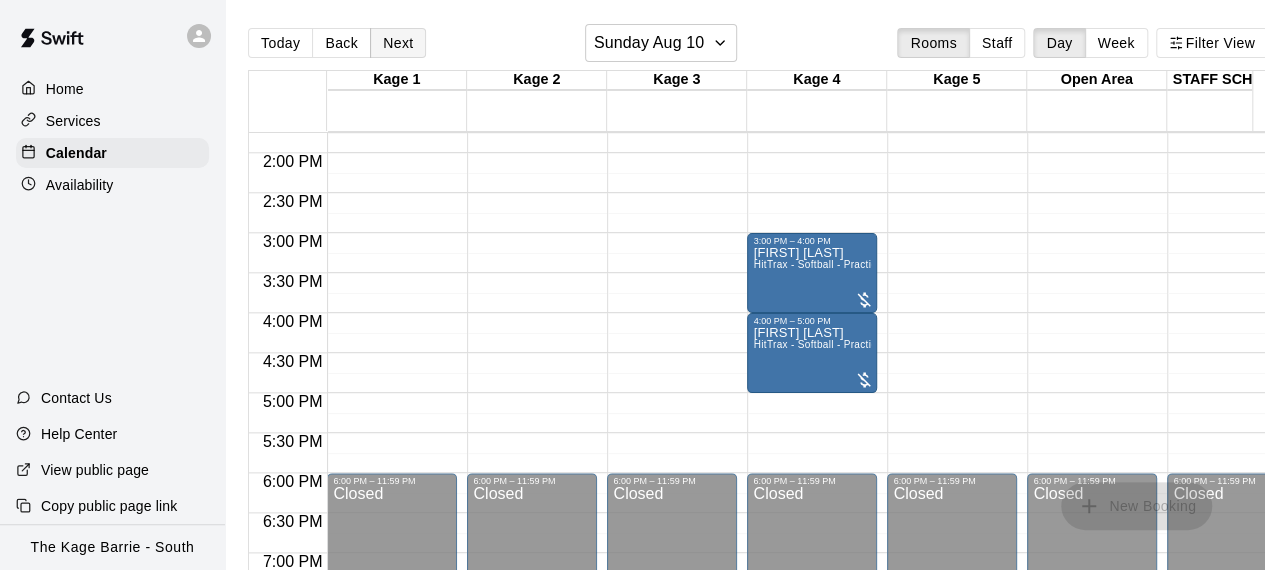 click on "Next" at bounding box center [398, 43] 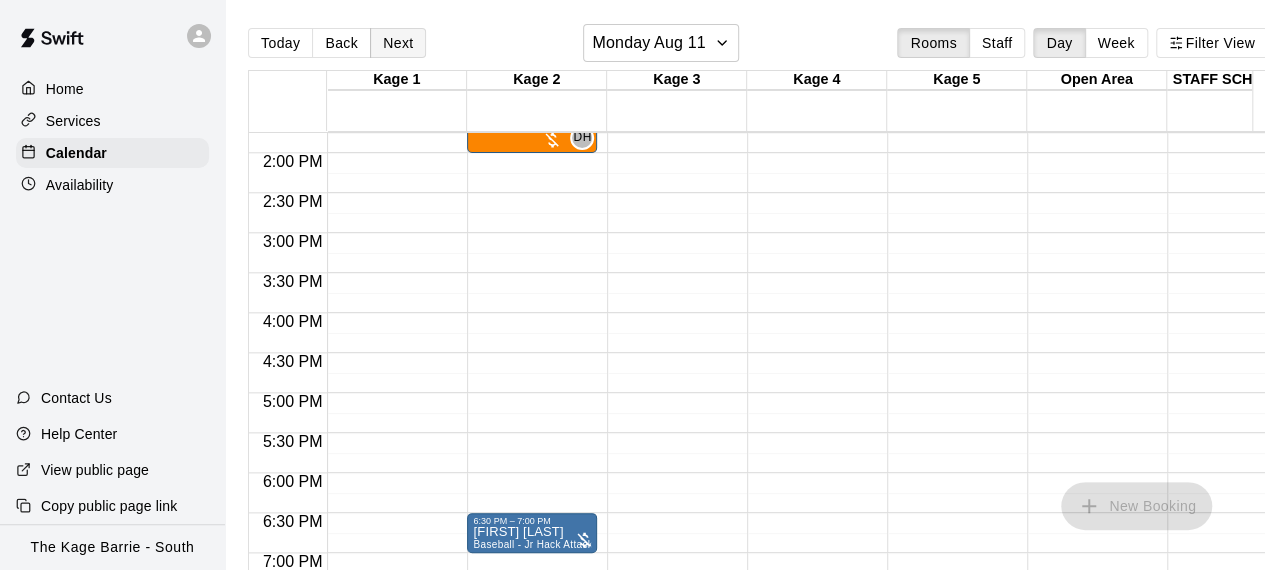 click on "Next" at bounding box center [398, 43] 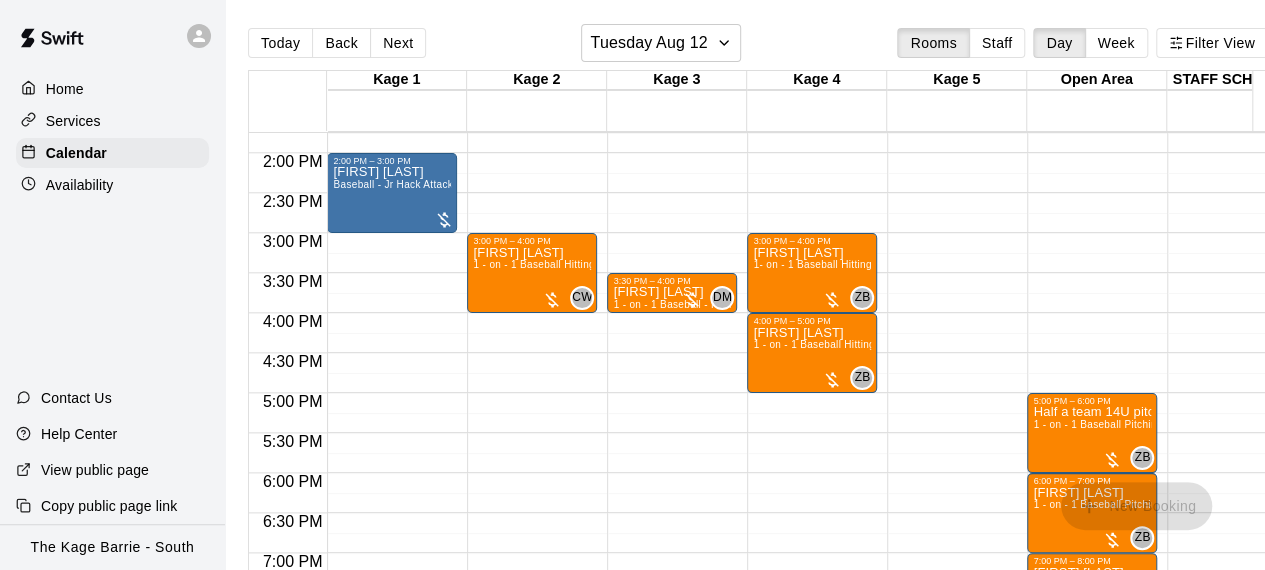 click on "12:00 AM – 12:00 PM Closed 5:00 PM – 6:00 PM Half a team 14U pitching off mounds in open area $300 plus HST 1 - on - 1 Baseball Pitching Clinic ZB 0 6:00 PM – 7:00 PM Jason Kennedy 1 - on - 1 Baseball Pitching Clinic ZB 0 7:00 PM – 8:00 PM Jason Kennedy 1 - on - 1 Baseball Pitching Clinic ZB 0 9:00 PM – 11:59 PM Closed" at bounding box center (1092, -7) 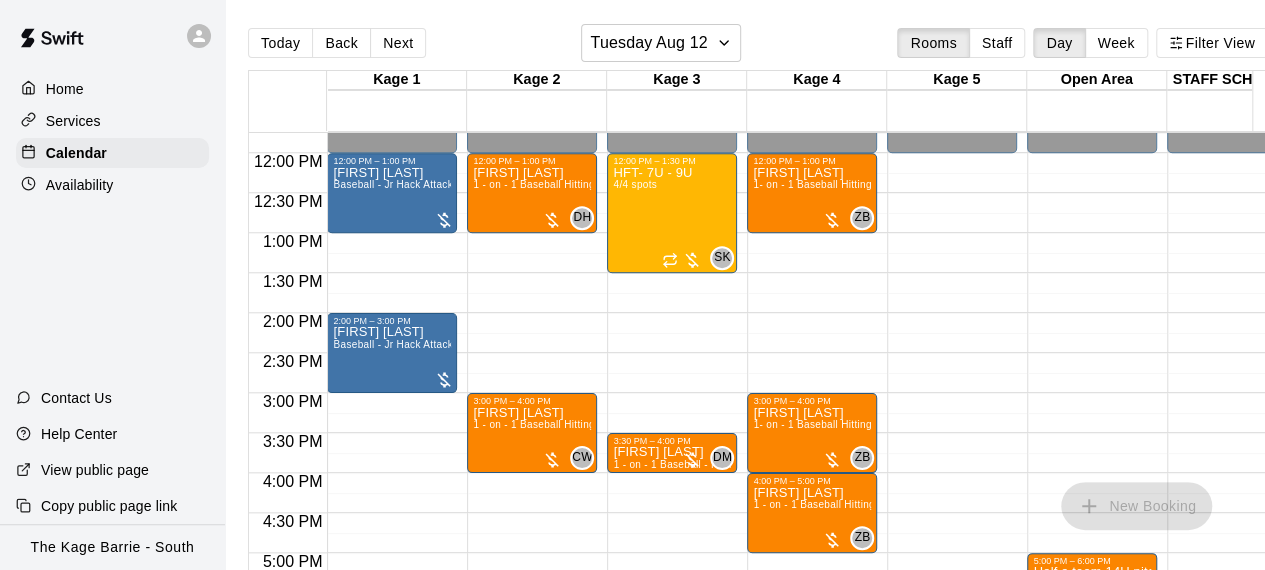 scroll, scrollTop: 940, scrollLeft: 40, axis: both 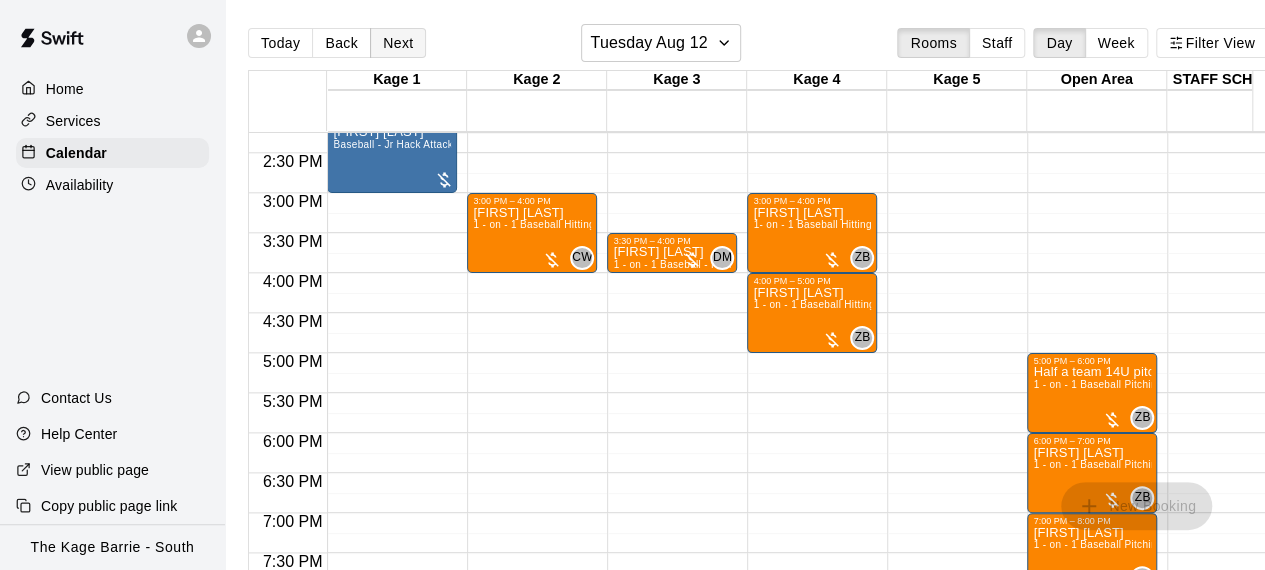 click on "Next" at bounding box center [398, 43] 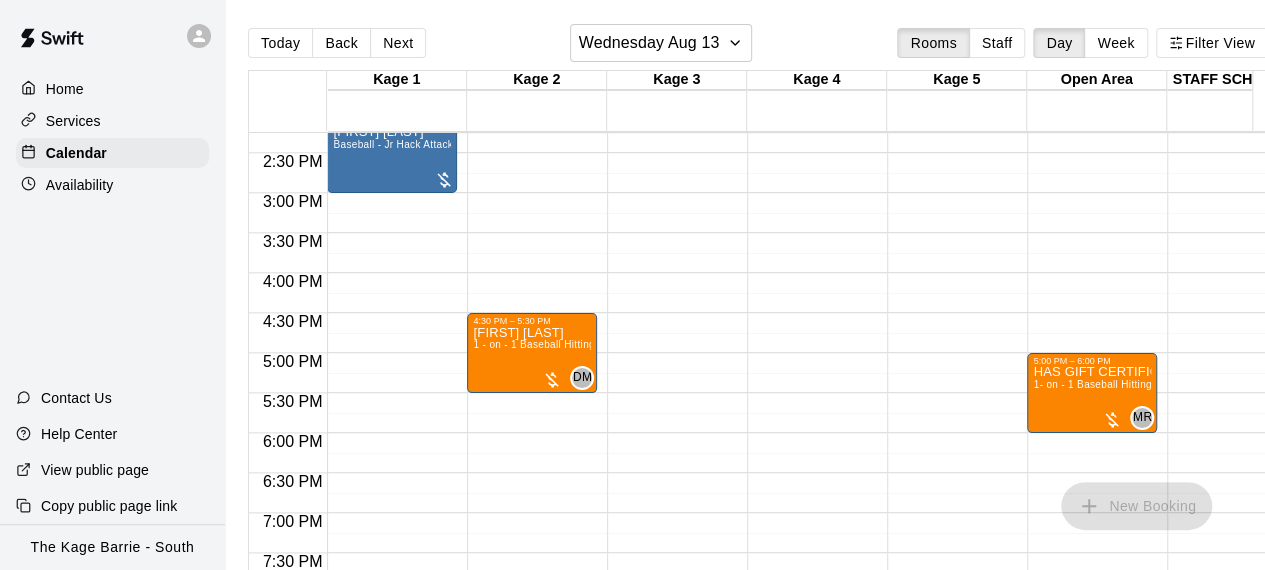 type 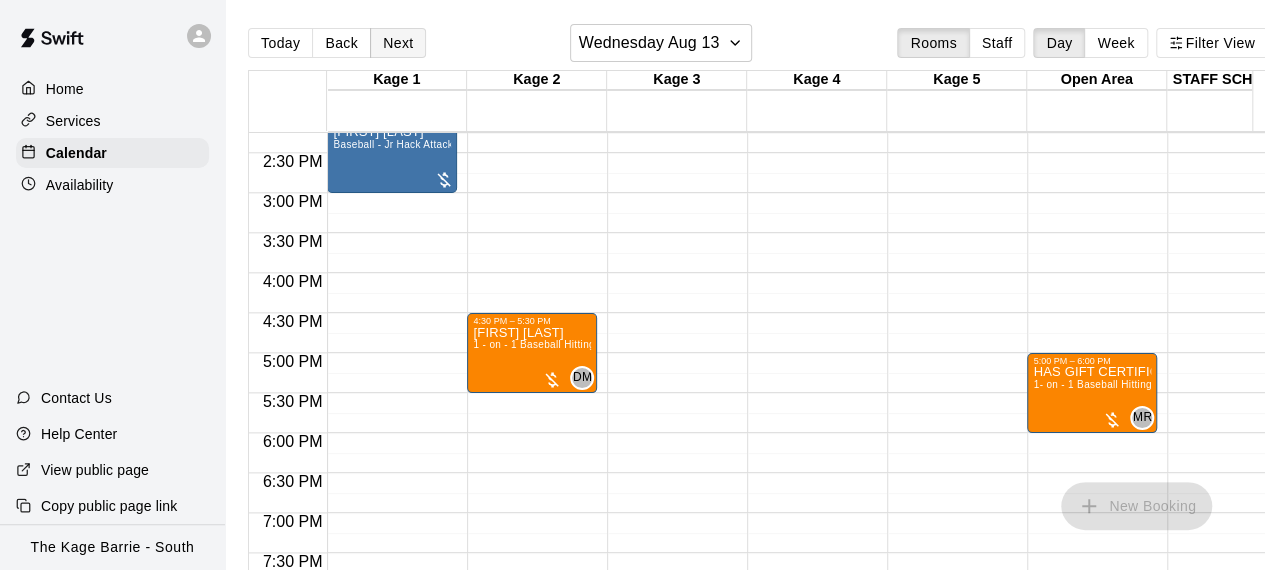 click on "Next" at bounding box center [398, 43] 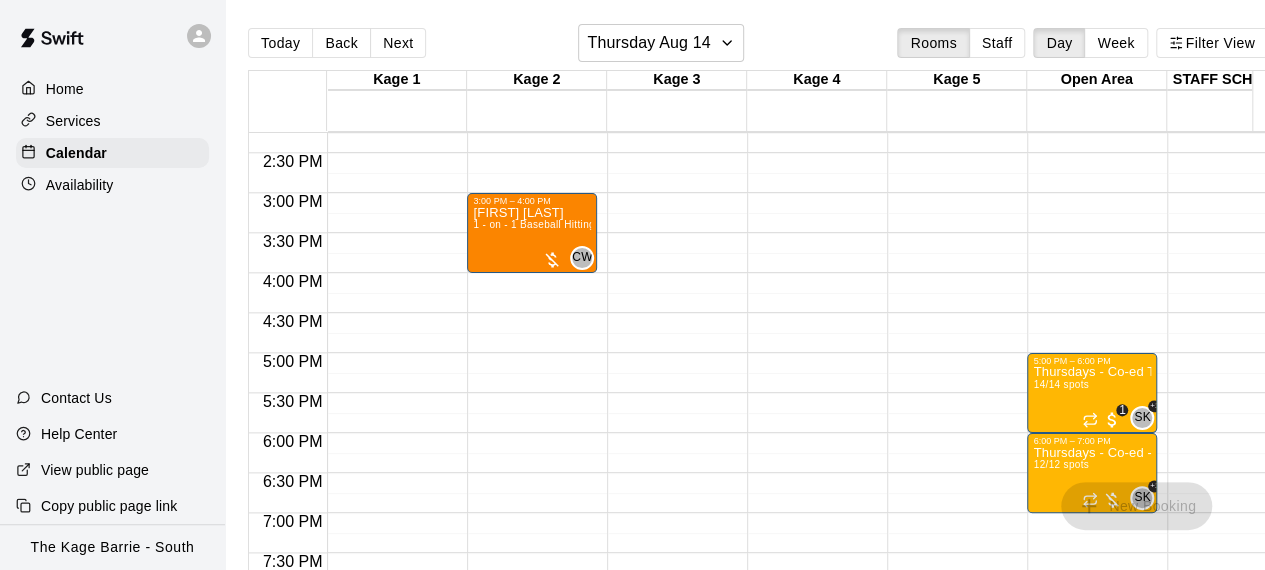 click on "12:00 AM – 12:00 PM Closed 9:00 PM – 11:59 PM Closed" at bounding box center [672, -47] 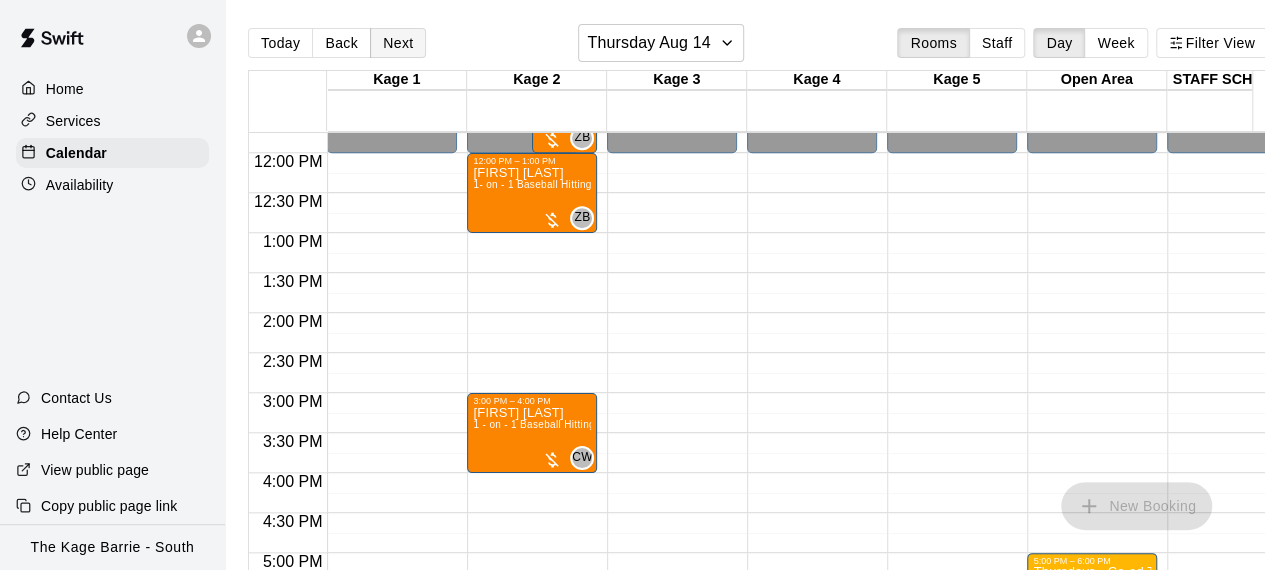 scroll, scrollTop: 900, scrollLeft: 0, axis: vertical 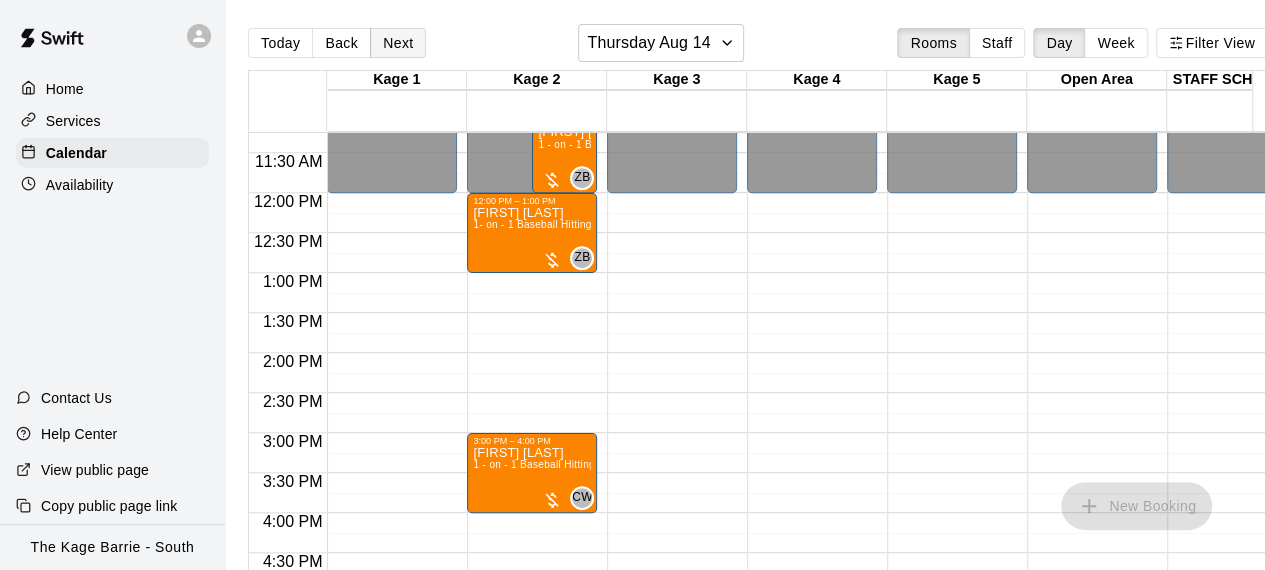 click on "Next" at bounding box center (398, 43) 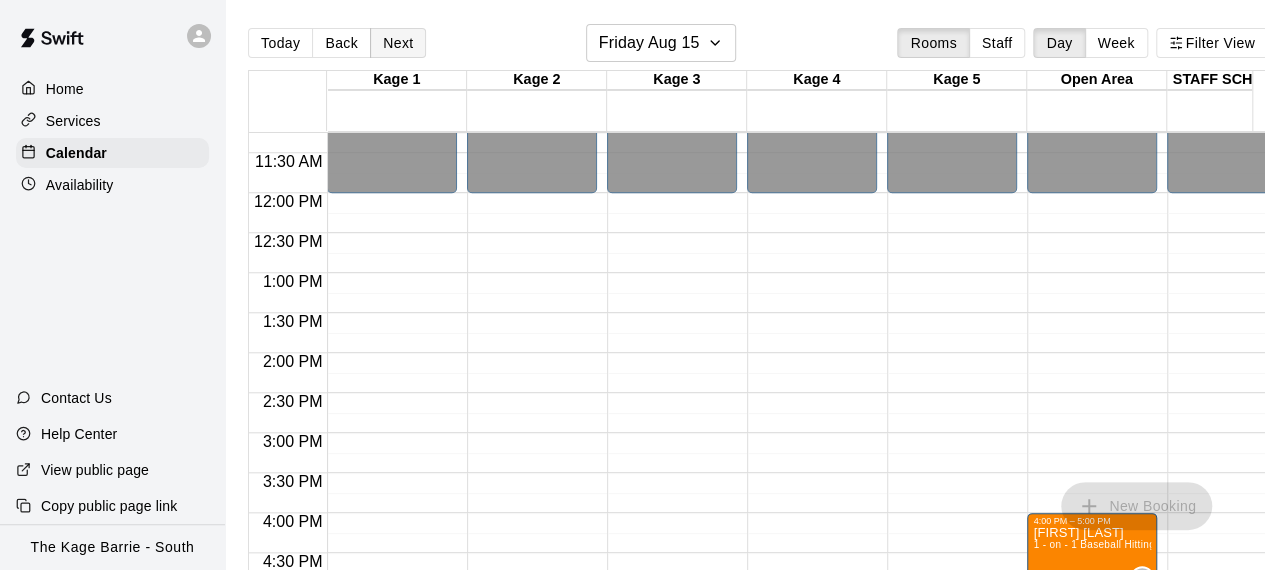 click on "Next" at bounding box center (398, 43) 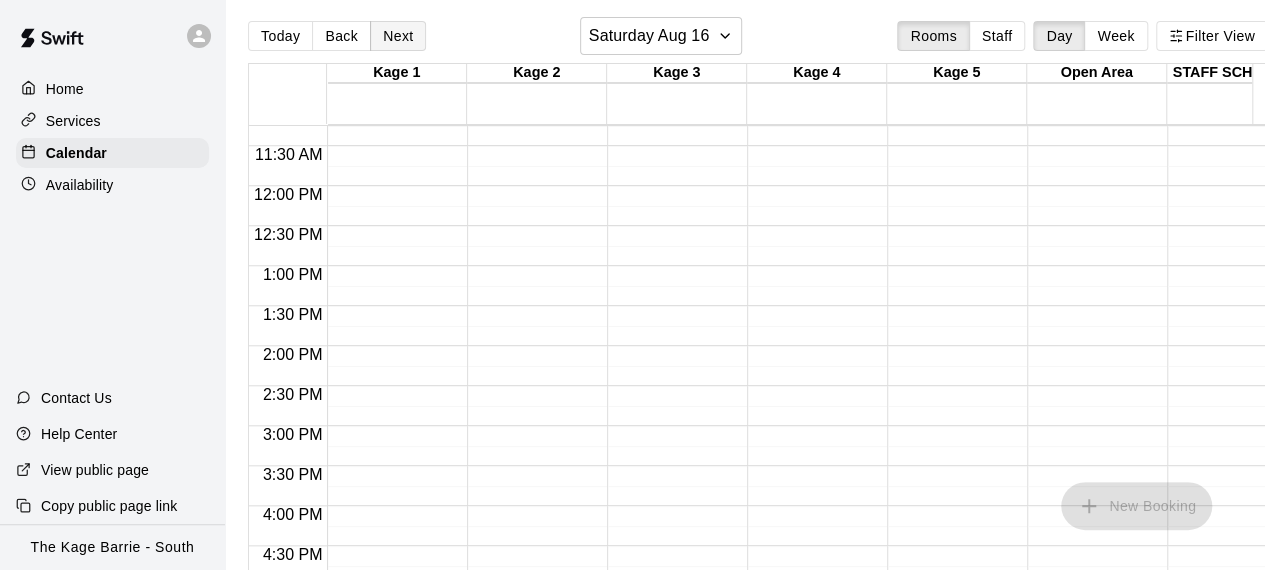 scroll, scrollTop: 0, scrollLeft: 0, axis: both 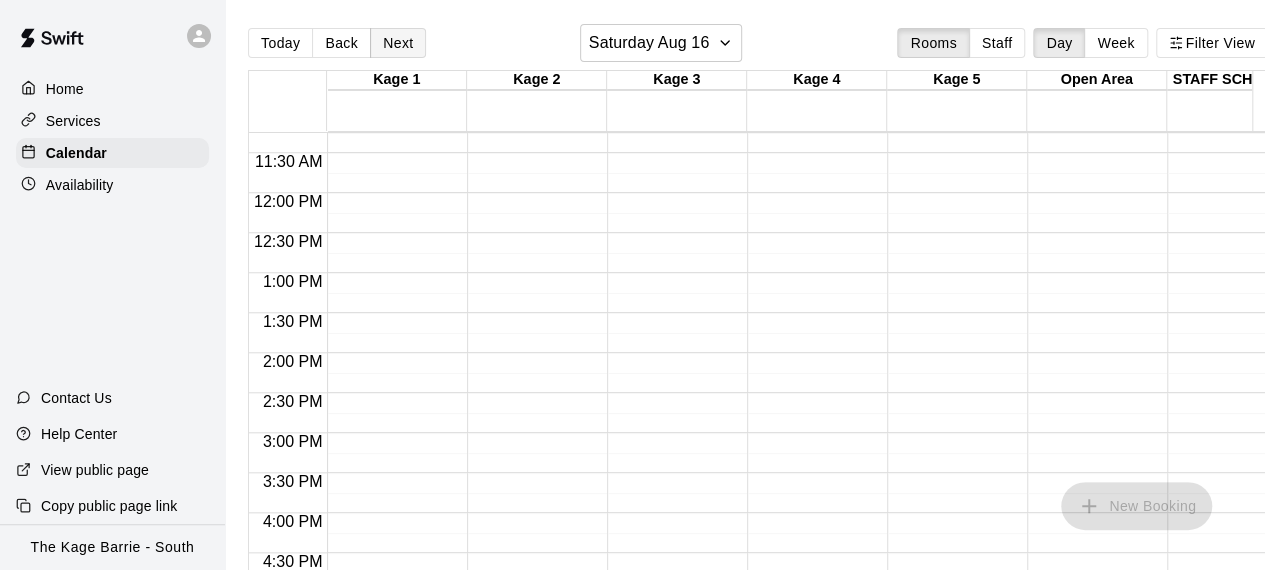 click on "Next" at bounding box center (398, 43) 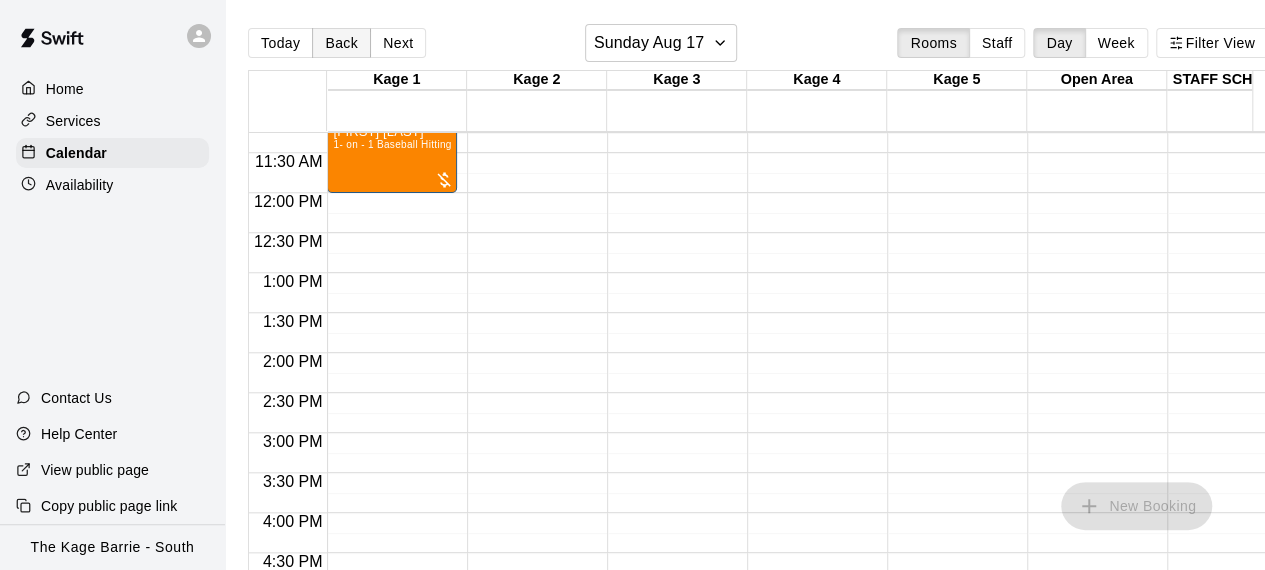 click on "Back" at bounding box center (341, 43) 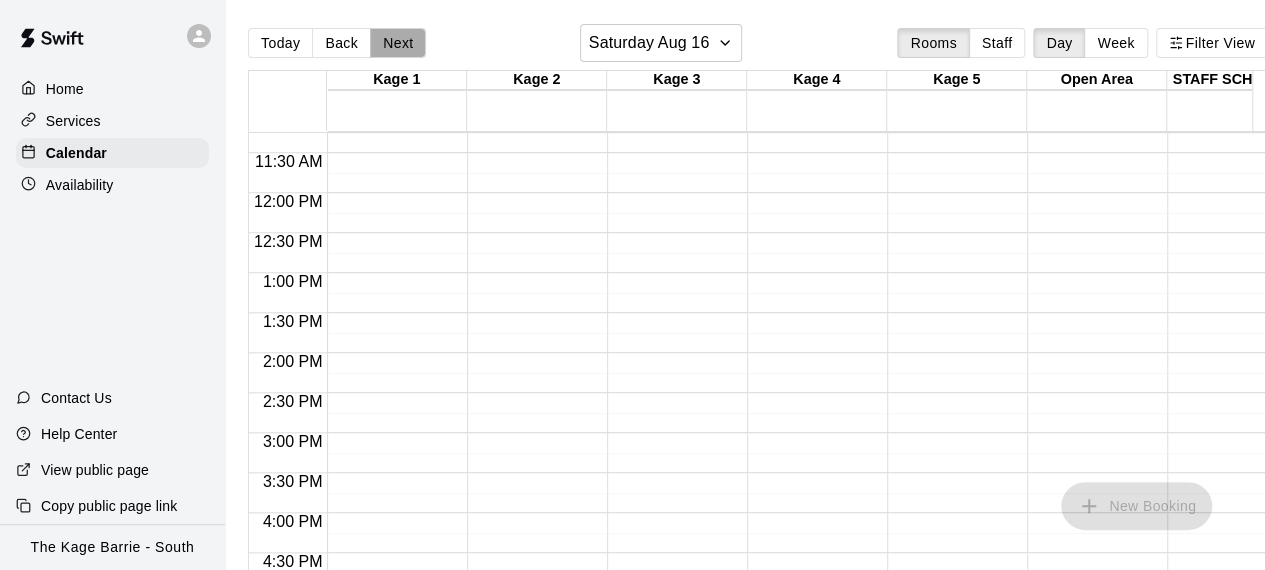click on "Next" at bounding box center (398, 43) 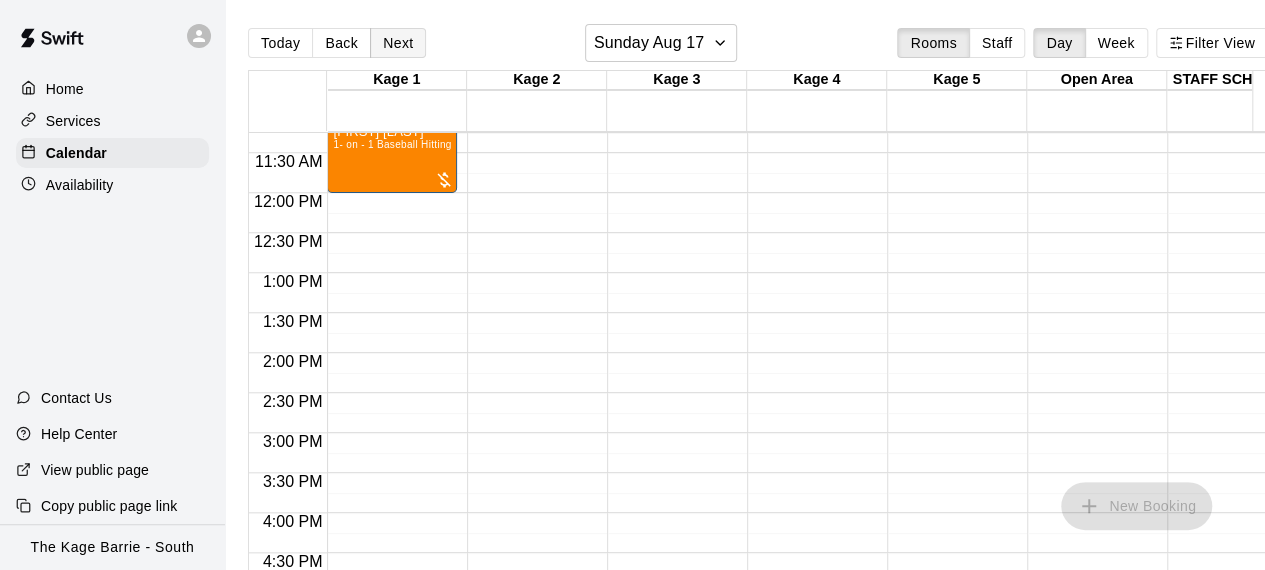 click on "Next" at bounding box center [398, 43] 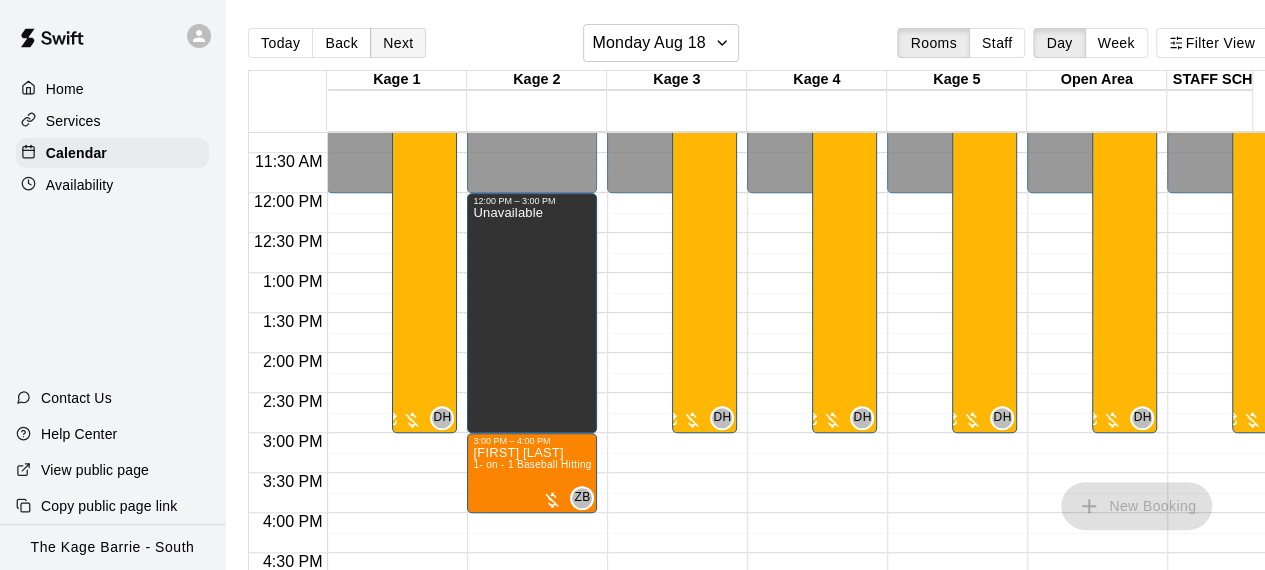 click on "Next" at bounding box center (398, 43) 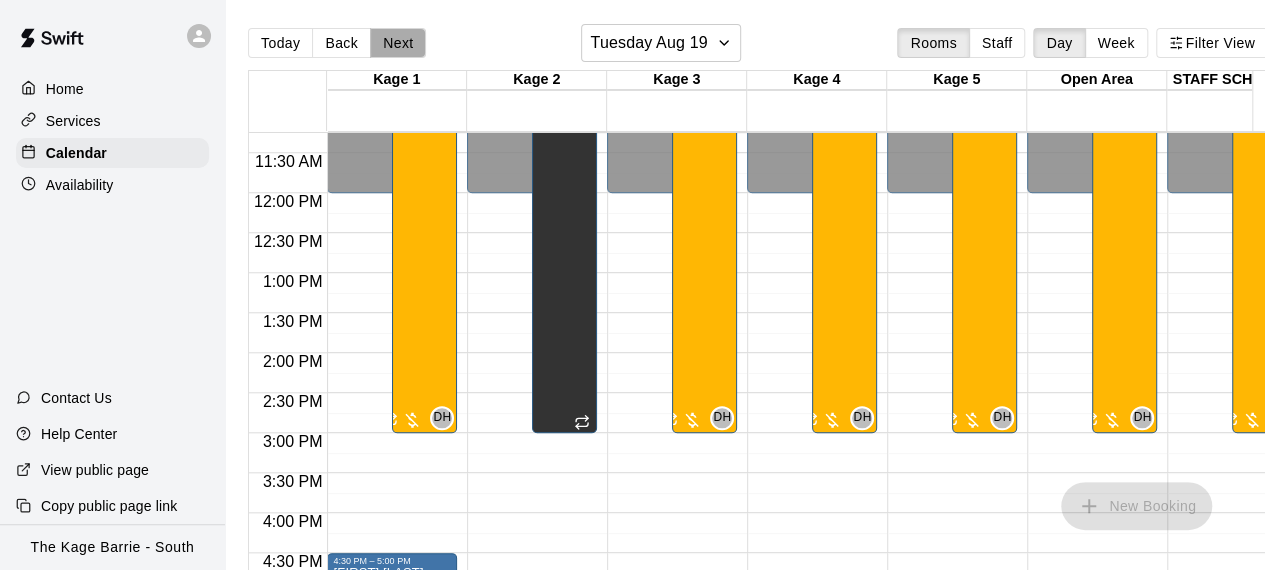 click on "Next" at bounding box center (398, 43) 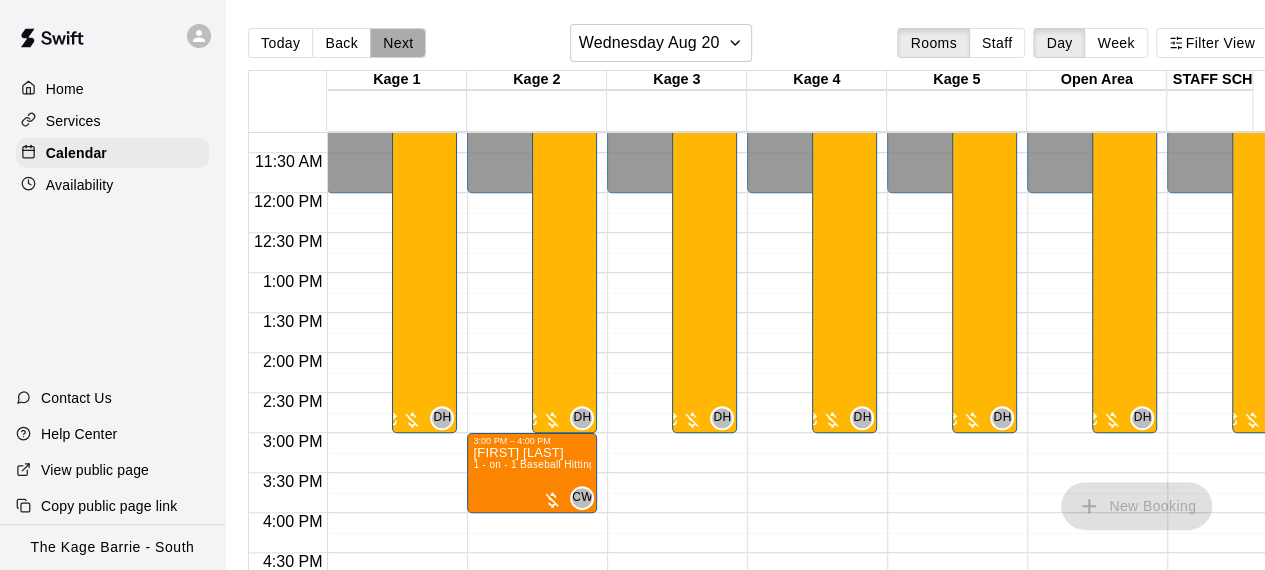 click on "Next" at bounding box center [398, 43] 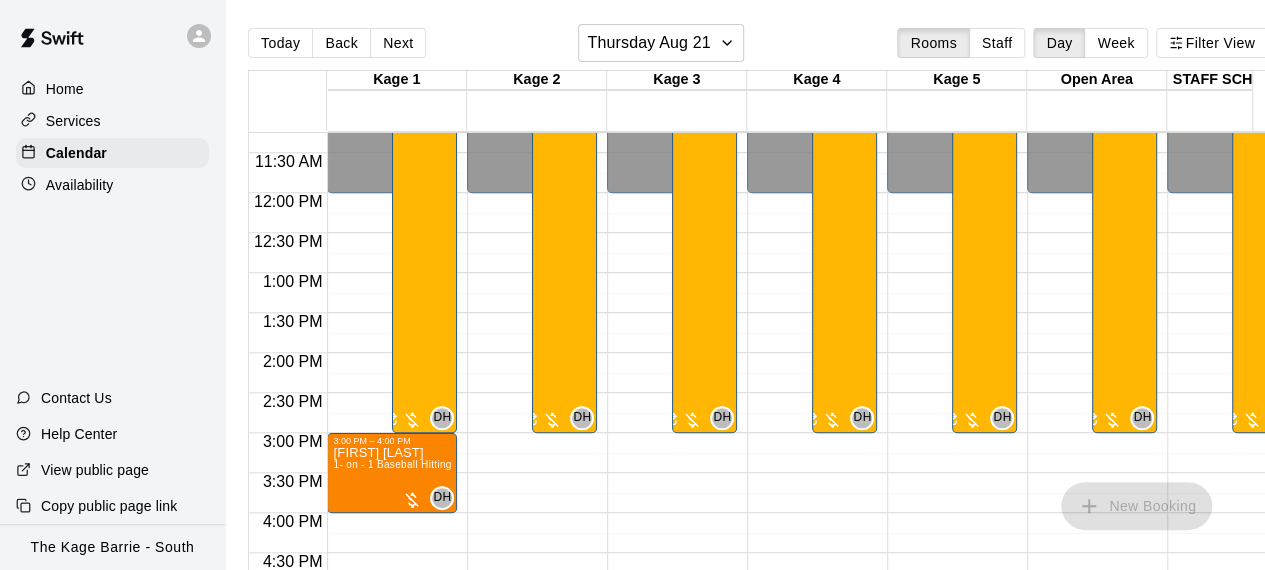 click on "12:00 AM – 12:00 PM Closed 9:00 PM – 11:59 PM Closed 9:00 AM – 3:00 PM Baseball - Tryout Prep Camp 2025 (August 18 - 22)   29/35 spots DH 0" at bounding box center (672, 193) 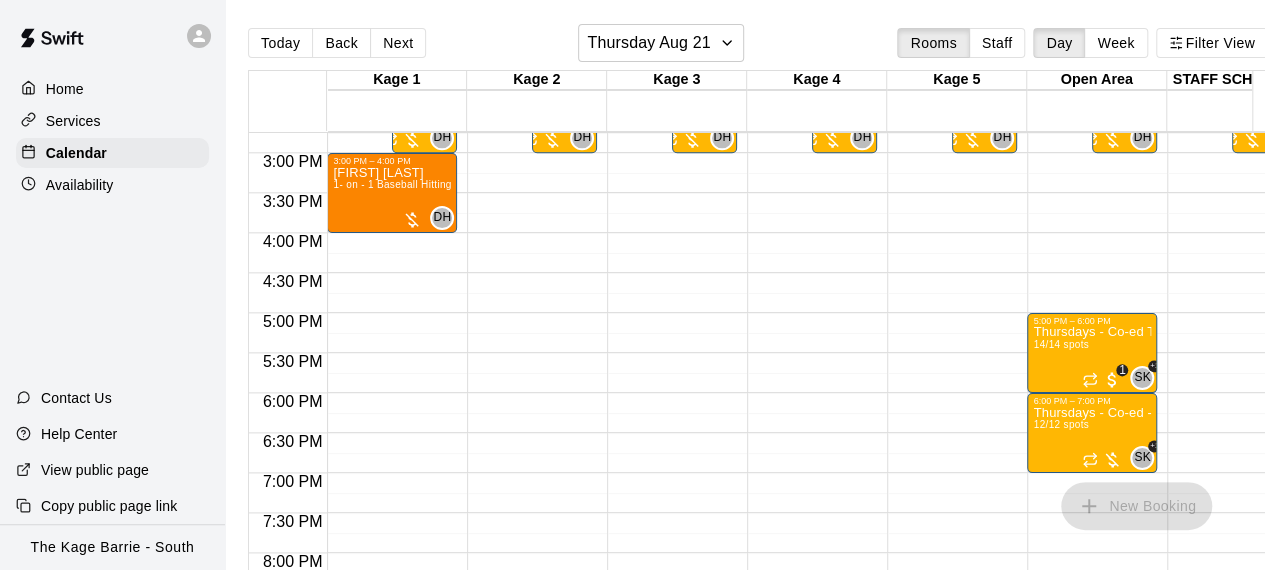 scroll, scrollTop: 1140, scrollLeft: 0, axis: vertical 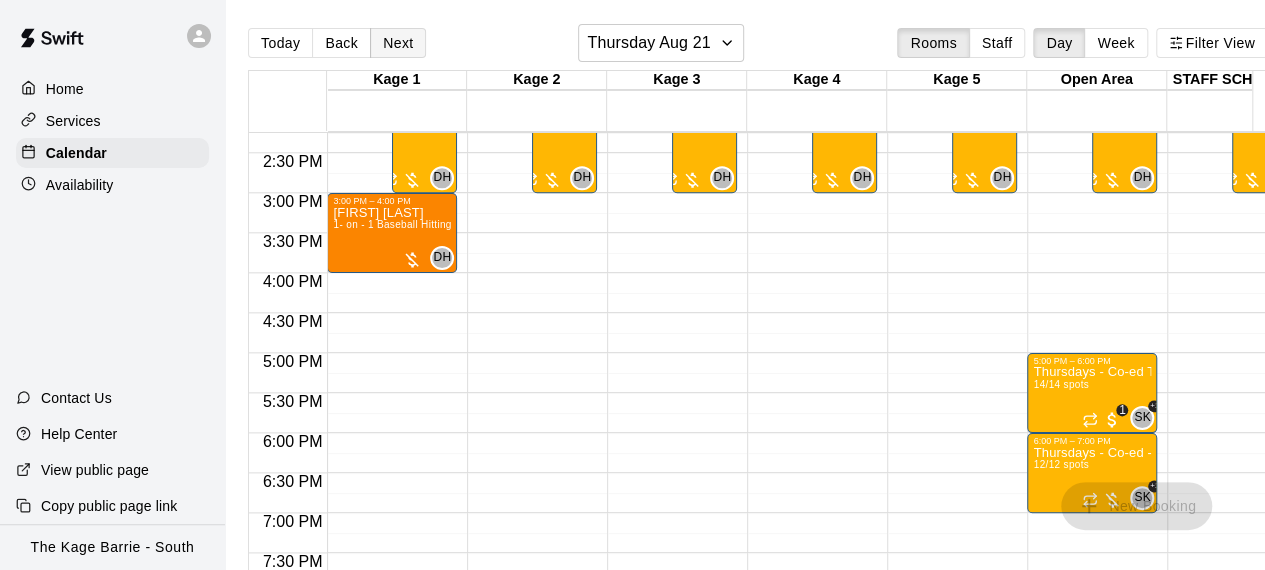 click on "Next" at bounding box center [398, 43] 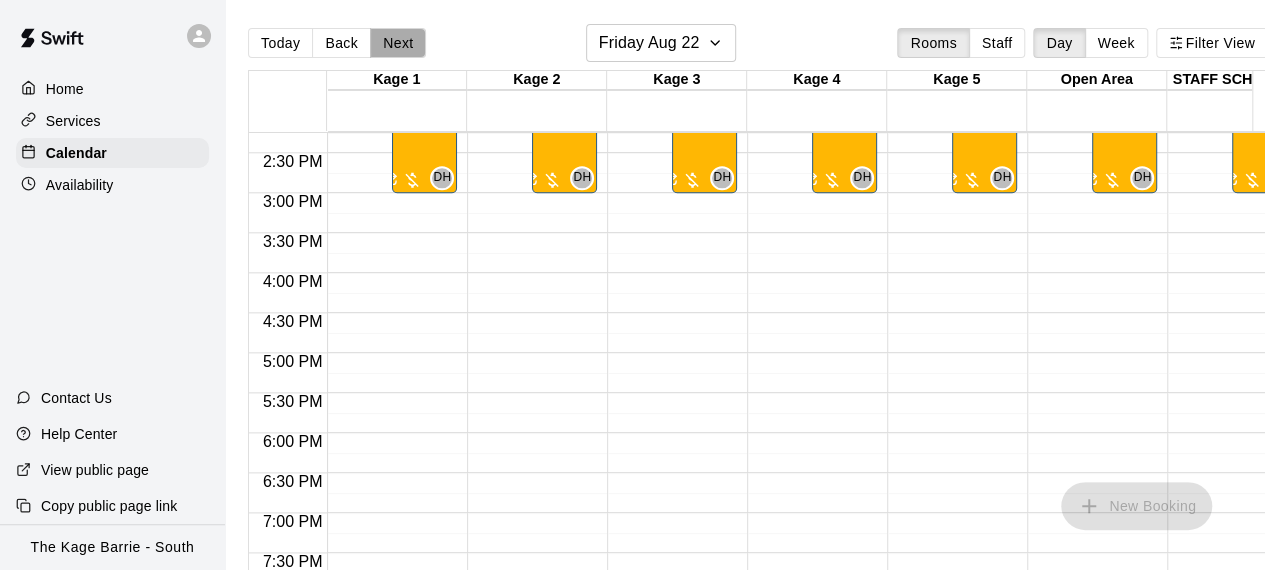 click on "Next" at bounding box center (398, 43) 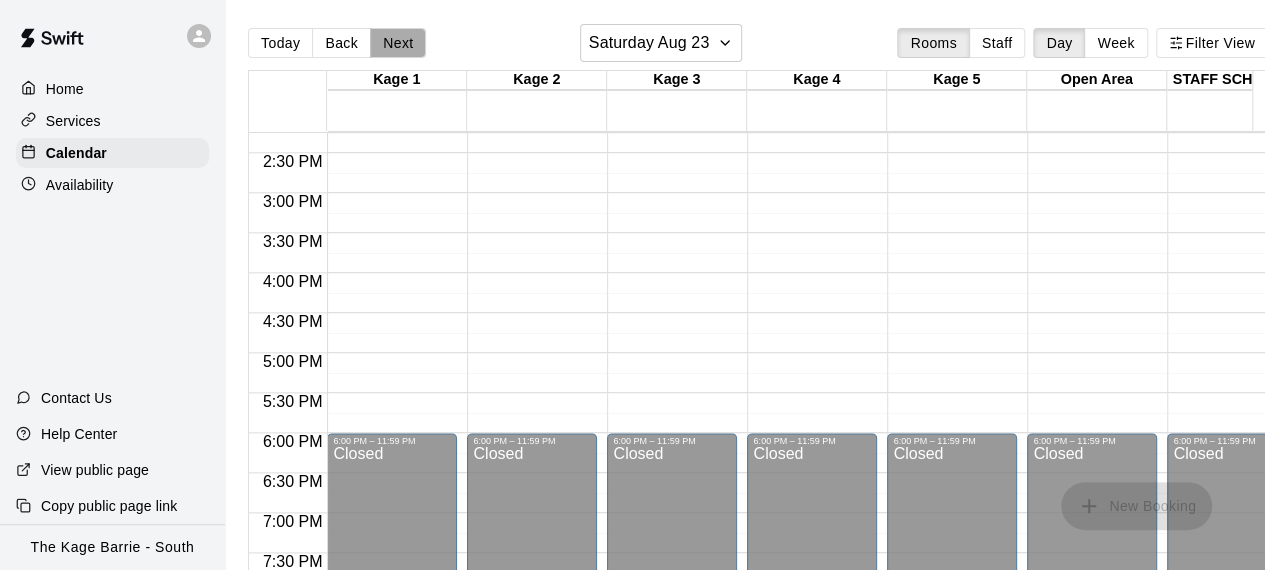 click on "Next" at bounding box center (398, 43) 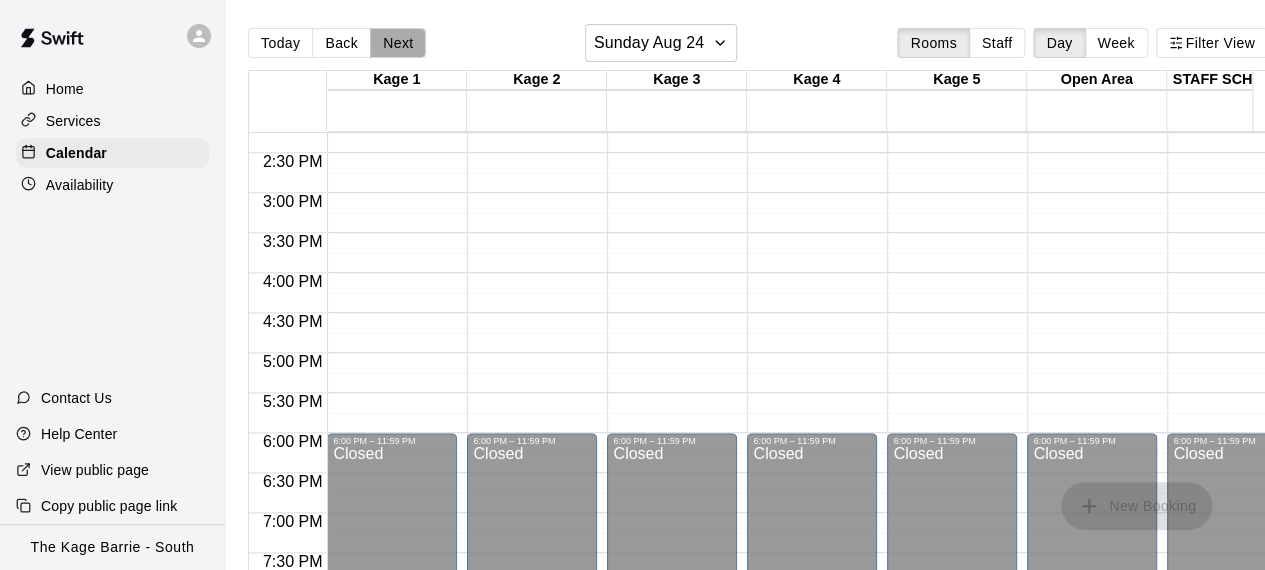 click on "Next" at bounding box center [398, 43] 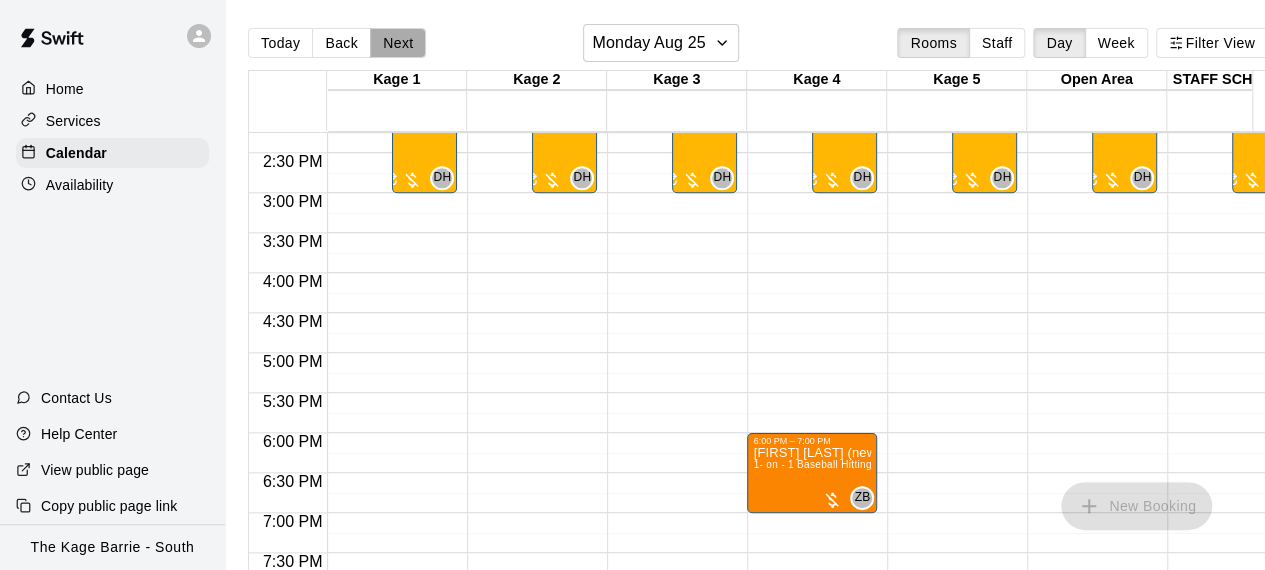 click on "Next" at bounding box center [398, 43] 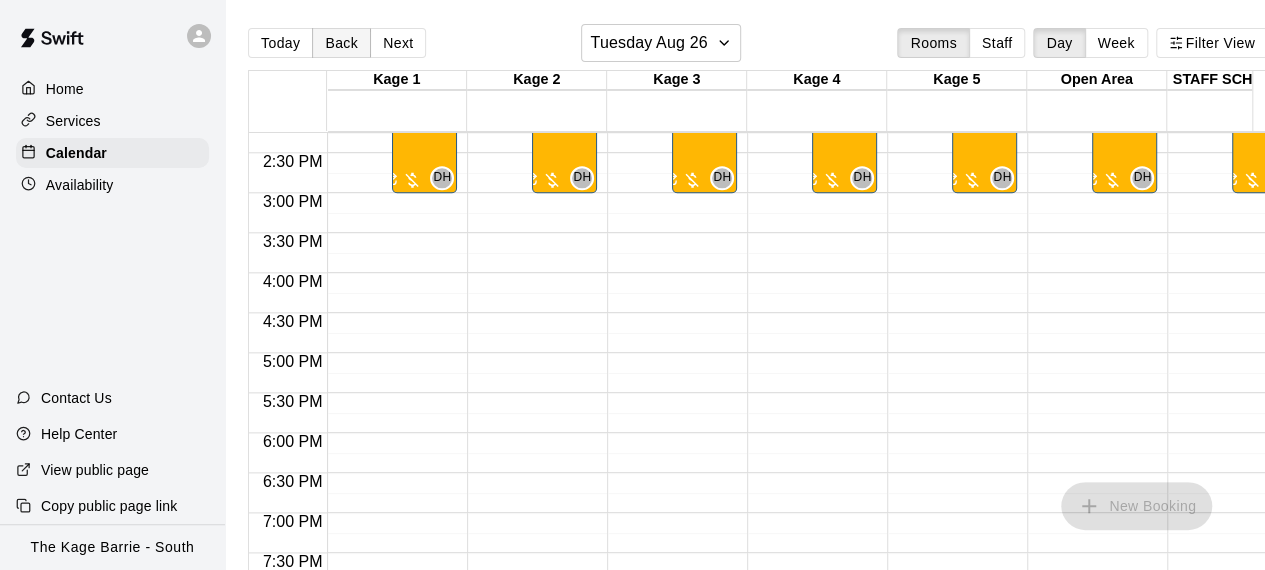 click on "Back" at bounding box center [341, 43] 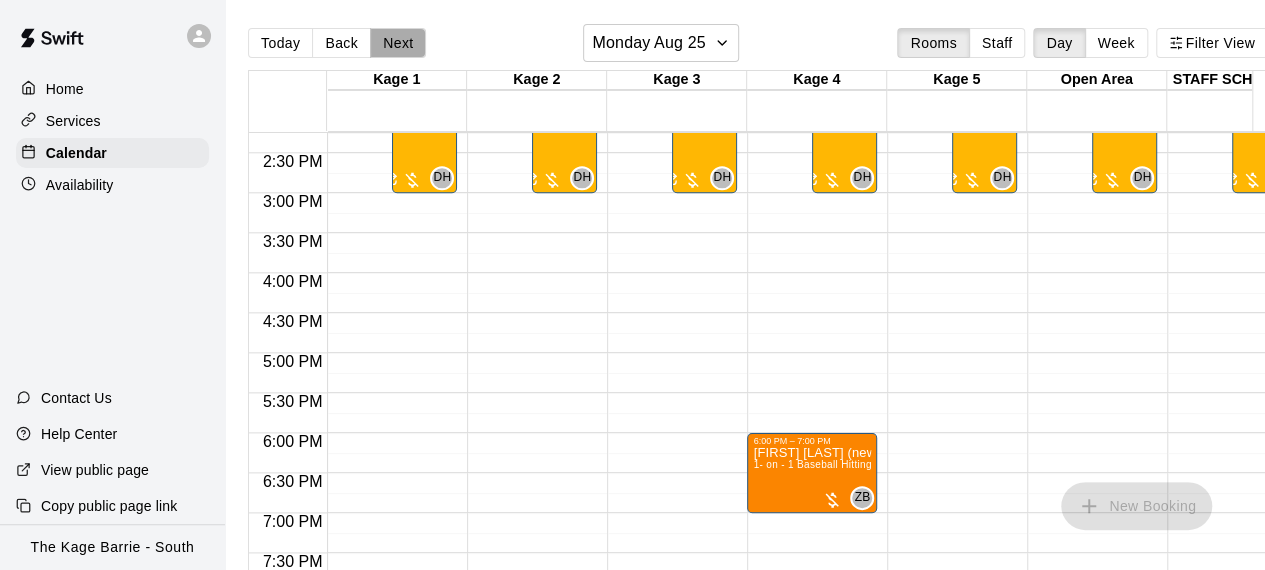 click on "Next" at bounding box center (398, 43) 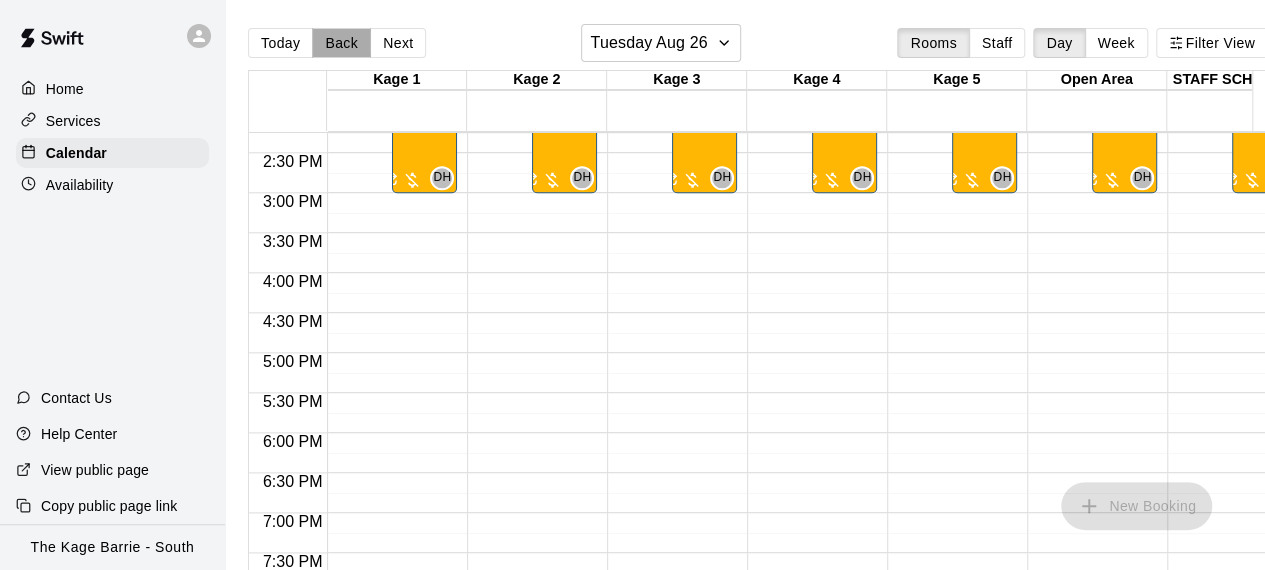 click on "Back" at bounding box center [341, 43] 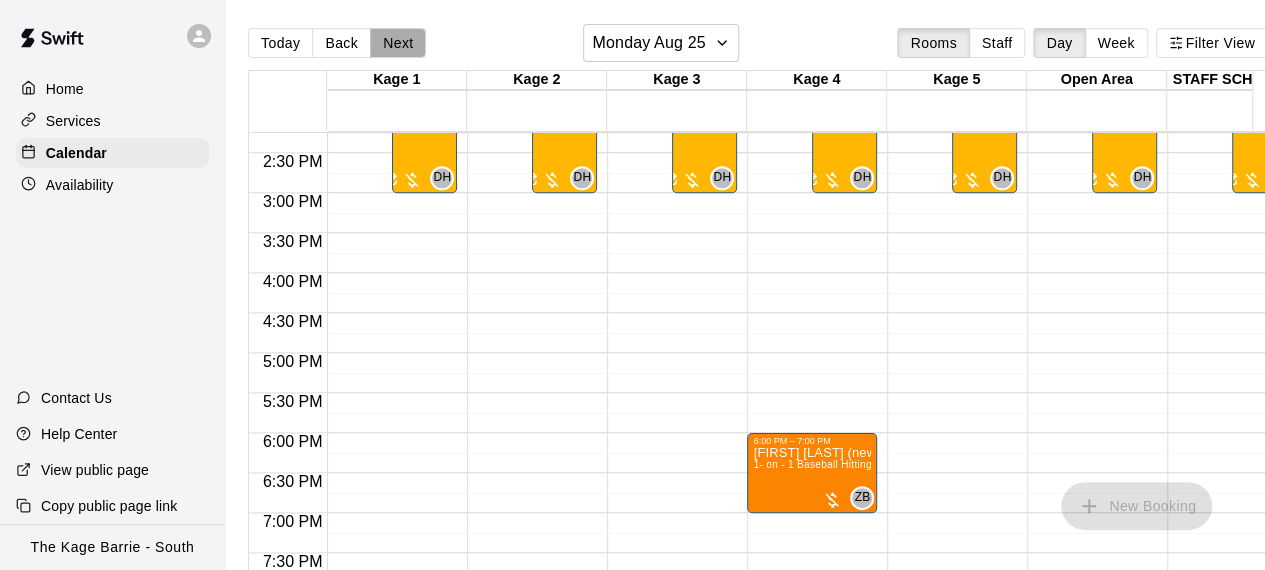 click on "Next" at bounding box center [398, 43] 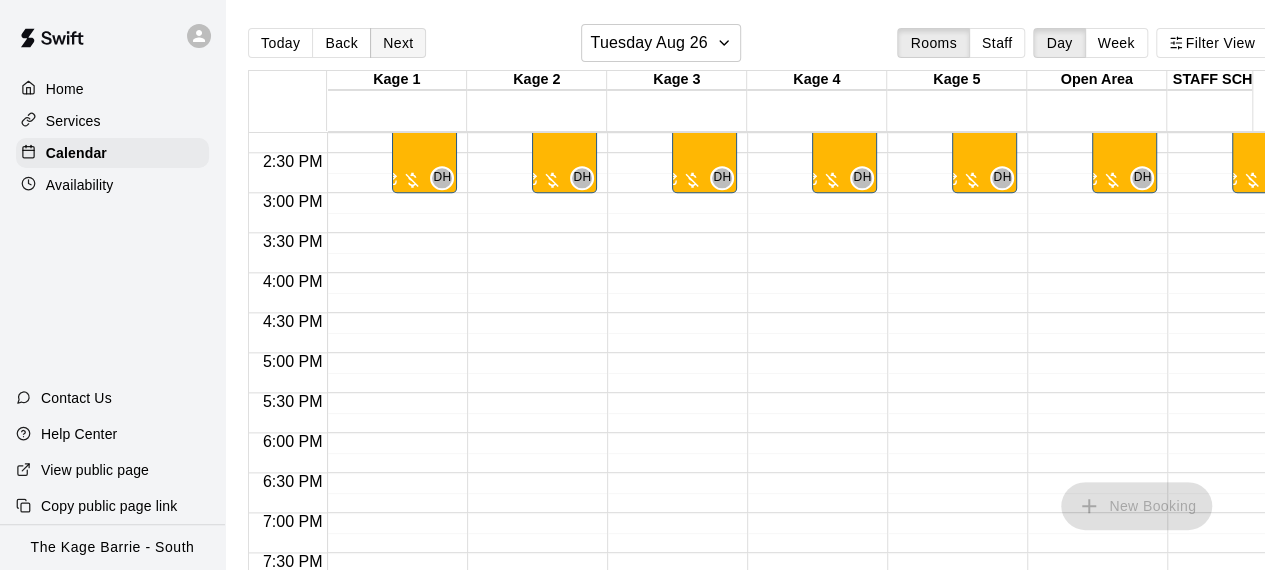 click on "Next" at bounding box center [398, 43] 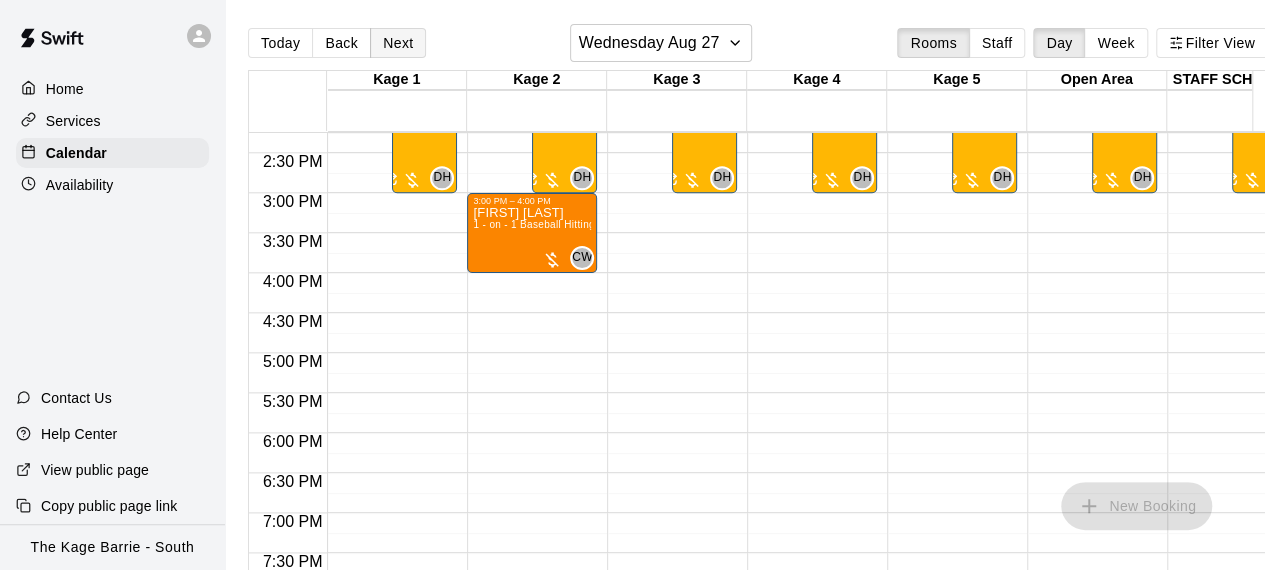 click on "Next" at bounding box center [398, 43] 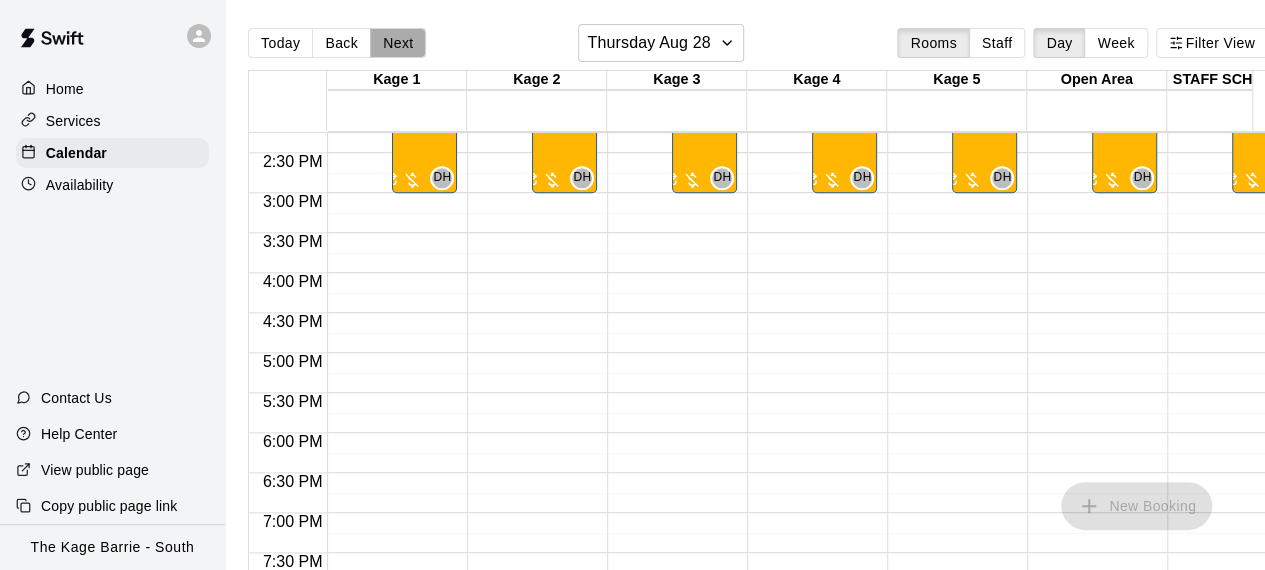 click on "Next" at bounding box center [398, 43] 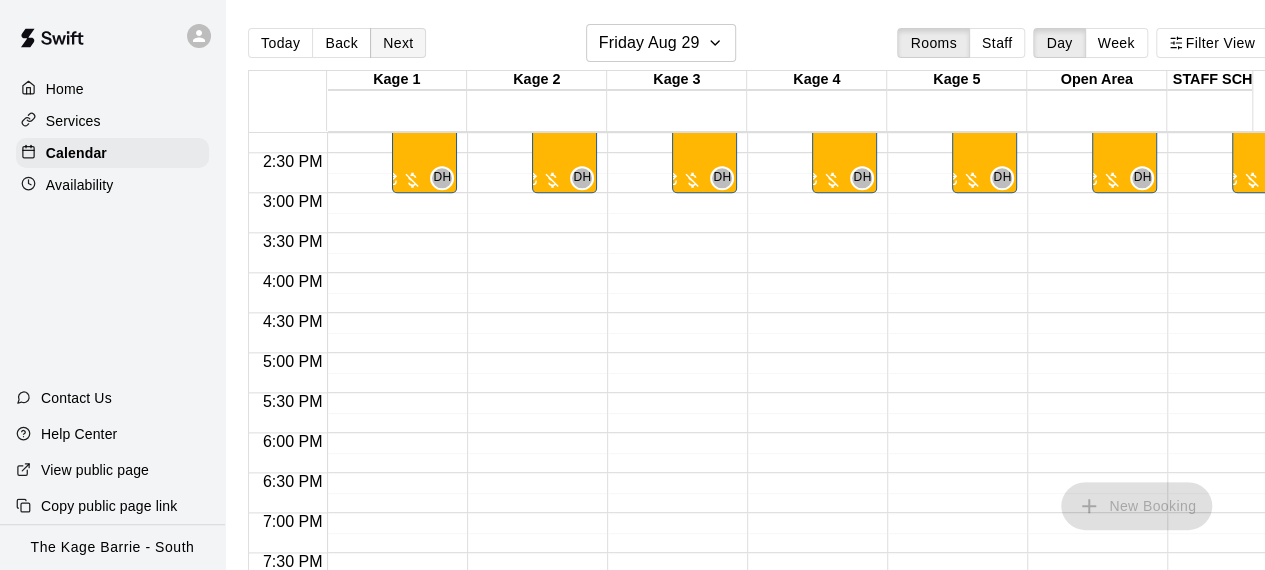 click on "Next" at bounding box center [398, 43] 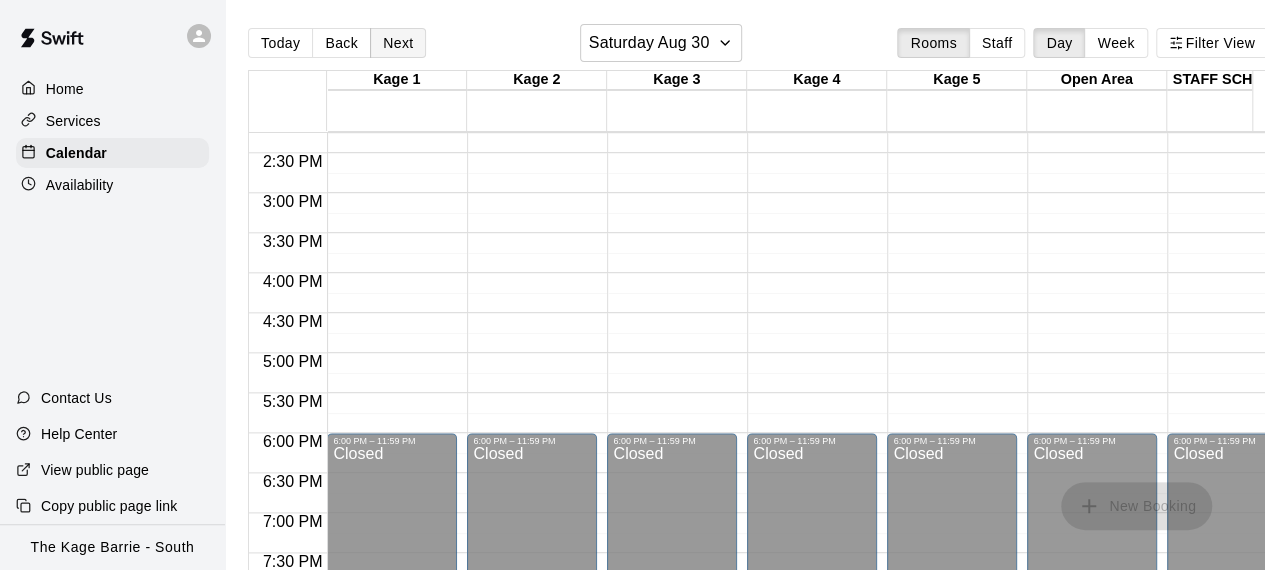 click on "Next" at bounding box center (398, 43) 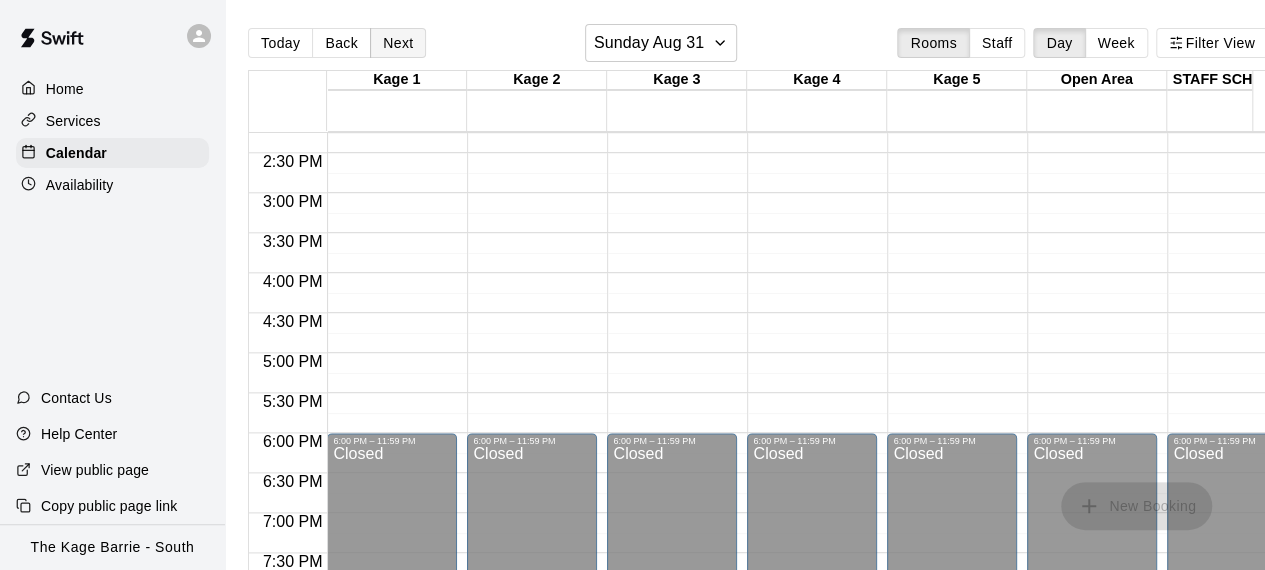click on "Next" at bounding box center [398, 43] 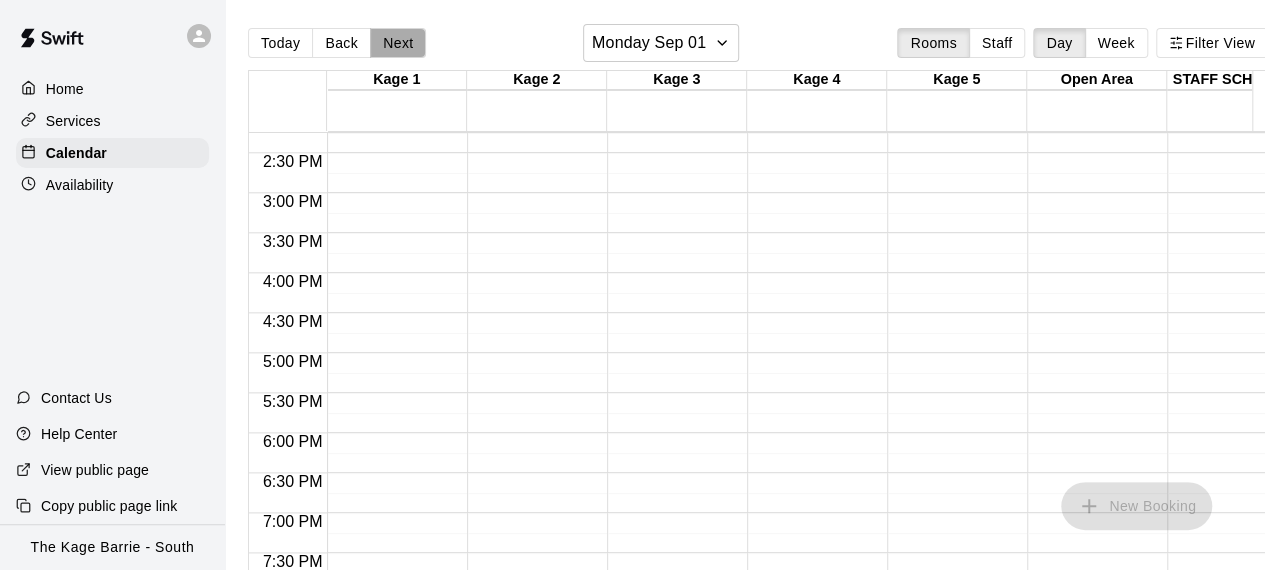 click on "Next" at bounding box center (398, 43) 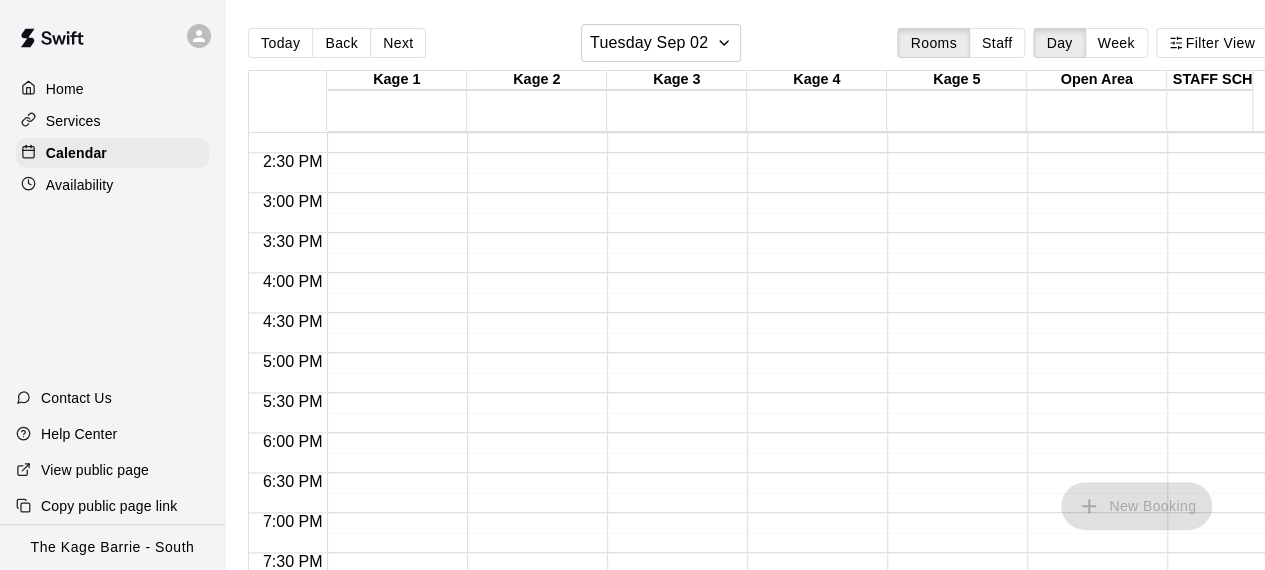 click on "12:00 AM – 12:00 PM Closed 9:00 PM – 11:59 PM Closed" at bounding box center [532, -47] 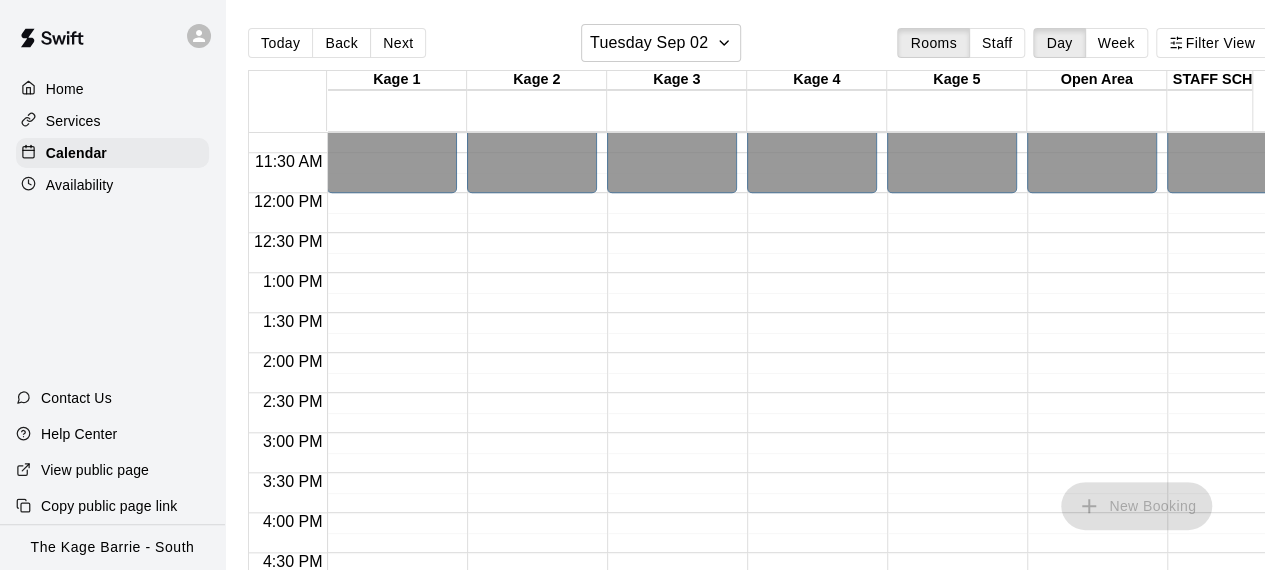 scroll, scrollTop: 860, scrollLeft: 0, axis: vertical 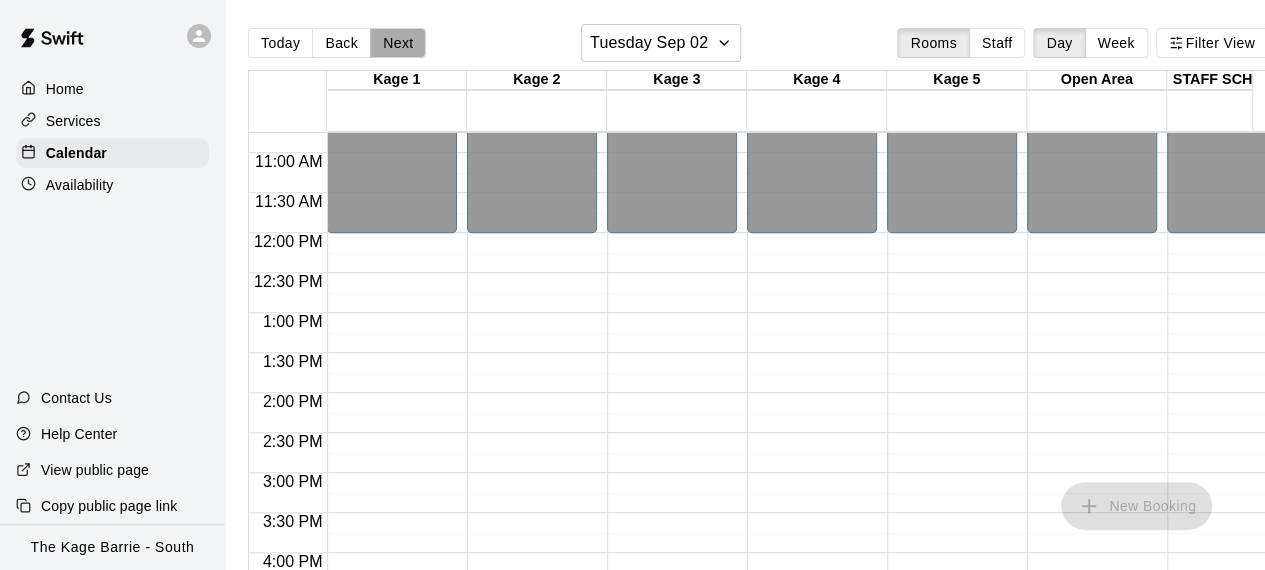 click on "Next" at bounding box center (398, 43) 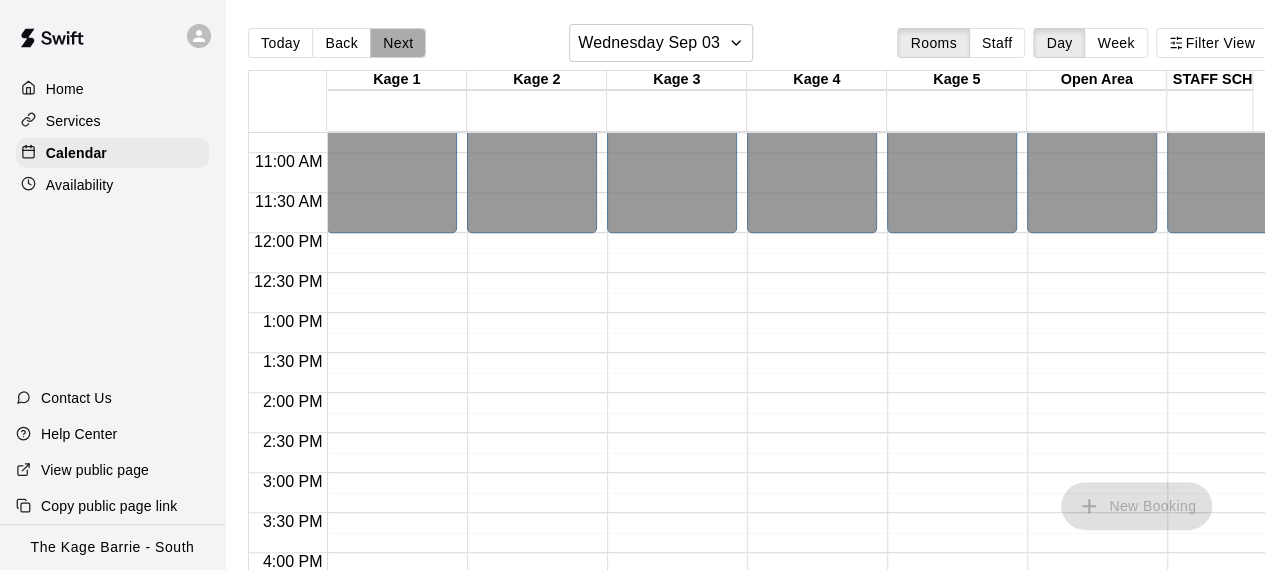 click on "Next" at bounding box center [398, 43] 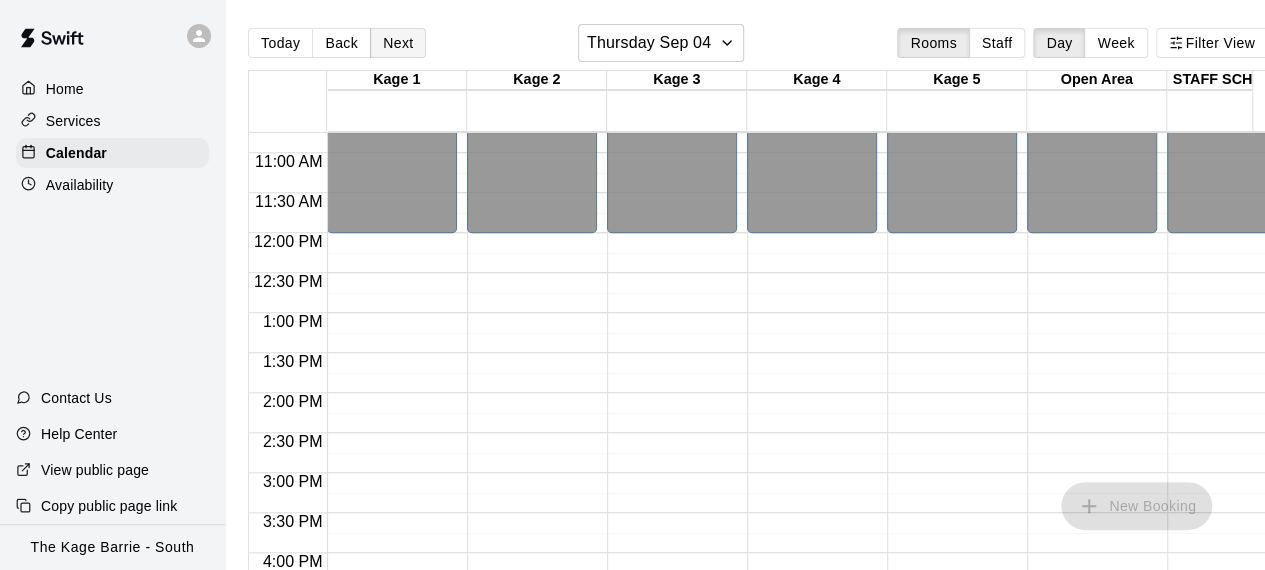 click on "Next" at bounding box center [398, 43] 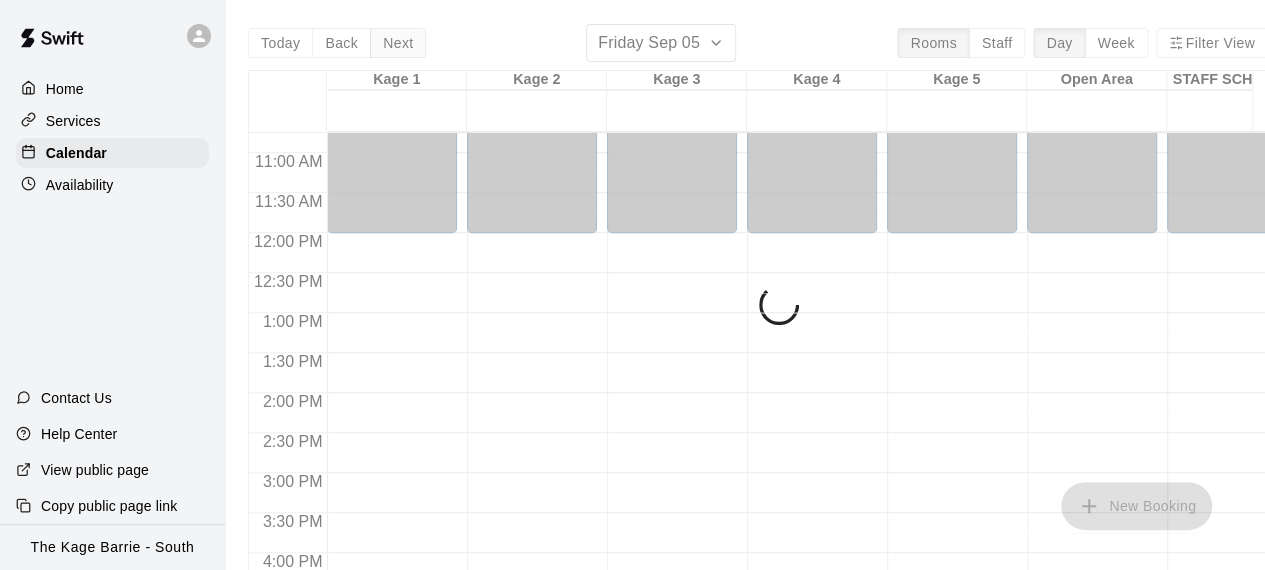 click on "Today Back Next Friday Sep 05 Rooms Staff Day Week Filter View Kage 1  05 Fri Kage 2 05 Fri Kage 3 05 Fri Kage 4 05 Fri Kage 5 05 Fri Open Area 05 Fri STAFF SCHEDULE 05 Fri Kage 6 05 Fri Gym 05 Fri Gym 2 05 Fri 12:00 AM 12:30 AM 1:00 AM 1:30 AM 2:00 AM 2:30 AM 3:00 AM 3:30 AM 4:00 AM 4:30 AM 5:00 AM 5:30 AM 6:00 AM 6:30 AM 7:00 AM 7:30 AM 8:00 AM 8:30 AM 9:00 AM 9:30 AM 10:00 AM 10:30 AM 11:00 AM 11:30 AM 12:00 PM 12:30 PM 1:00 PM 1:30 PM 2:00 PM 2:30 PM 3:00 PM 3:30 PM 4:00 PM 4:30 PM 5:00 PM 5:30 PM 6:00 PM 6:30 PM 7:00 PM 7:30 PM 8:00 PM 8:30 PM 9:00 PM 9:30 PM 10:00 PM 10:30 PM 11:00 PM 11:30 PM 12:00 AM – 12:00 PM Closed 9:00 PM – 11:59 PM Closed 12:00 AM – 12:00 PM Closed 9:00 PM – 11:59 PM Closed 12:00 AM – 12:00 PM Closed 9:00 PM – 11:59 PM Closed 12:00 AM – 12:00 PM Closed 9:00 PM – 11:59 PM Closed 12:00 AM – 12:00 PM Closed 9:00 PM – 11:59 PM Closed 12:00 AM – 12:00 PM Closed 9:00 PM – 11:59 PM Closed 12:00 AM – 12:00 PM Closed 9:00 PM – 11:59 PM Closed Closed Closed" at bounding box center (758, 309) 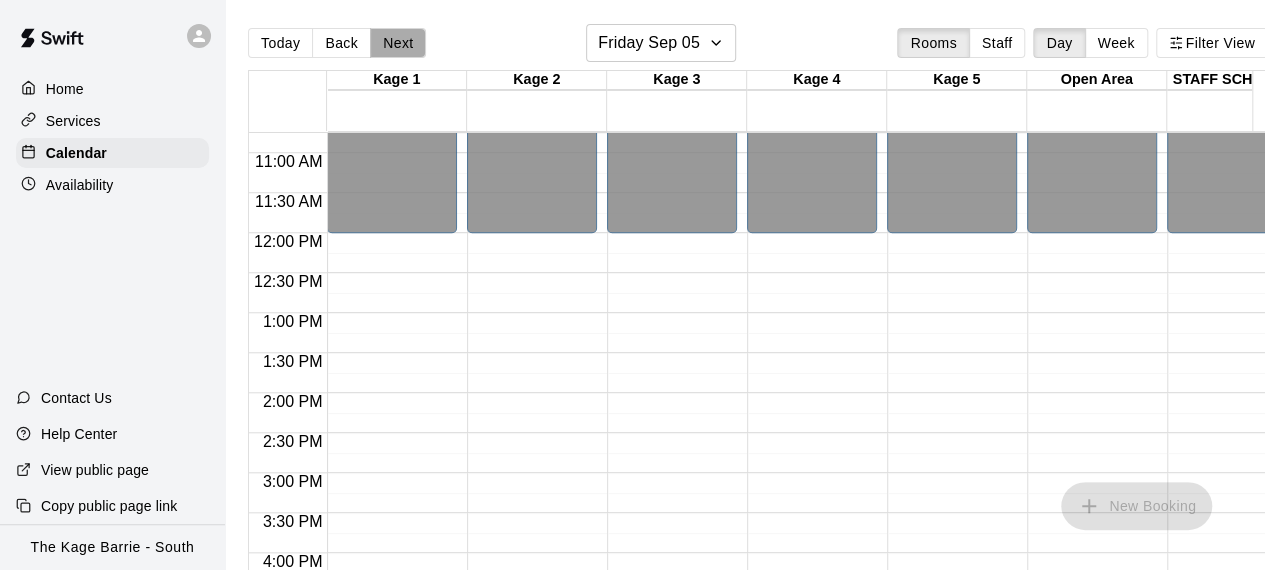 click on "Next" at bounding box center [398, 43] 